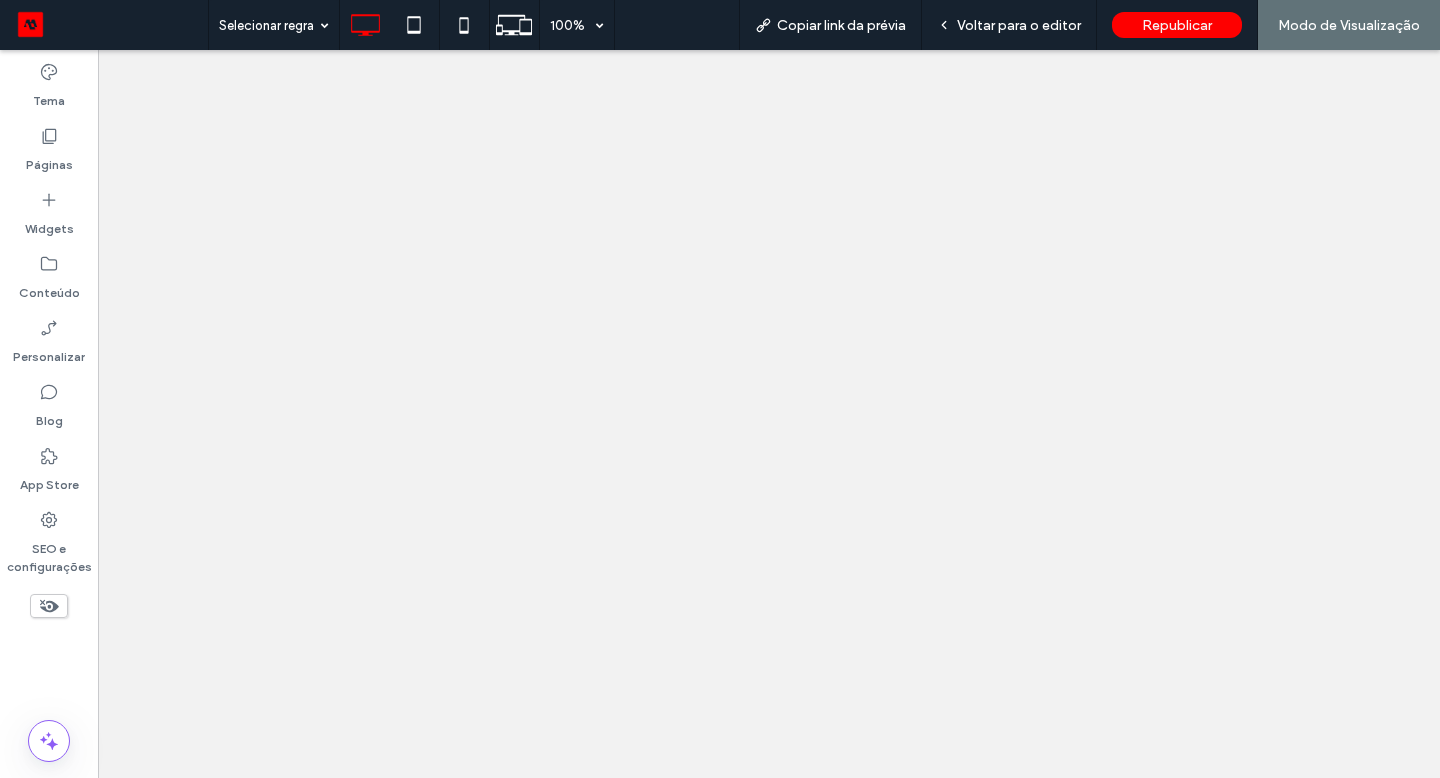scroll, scrollTop: 0, scrollLeft: 0, axis: both 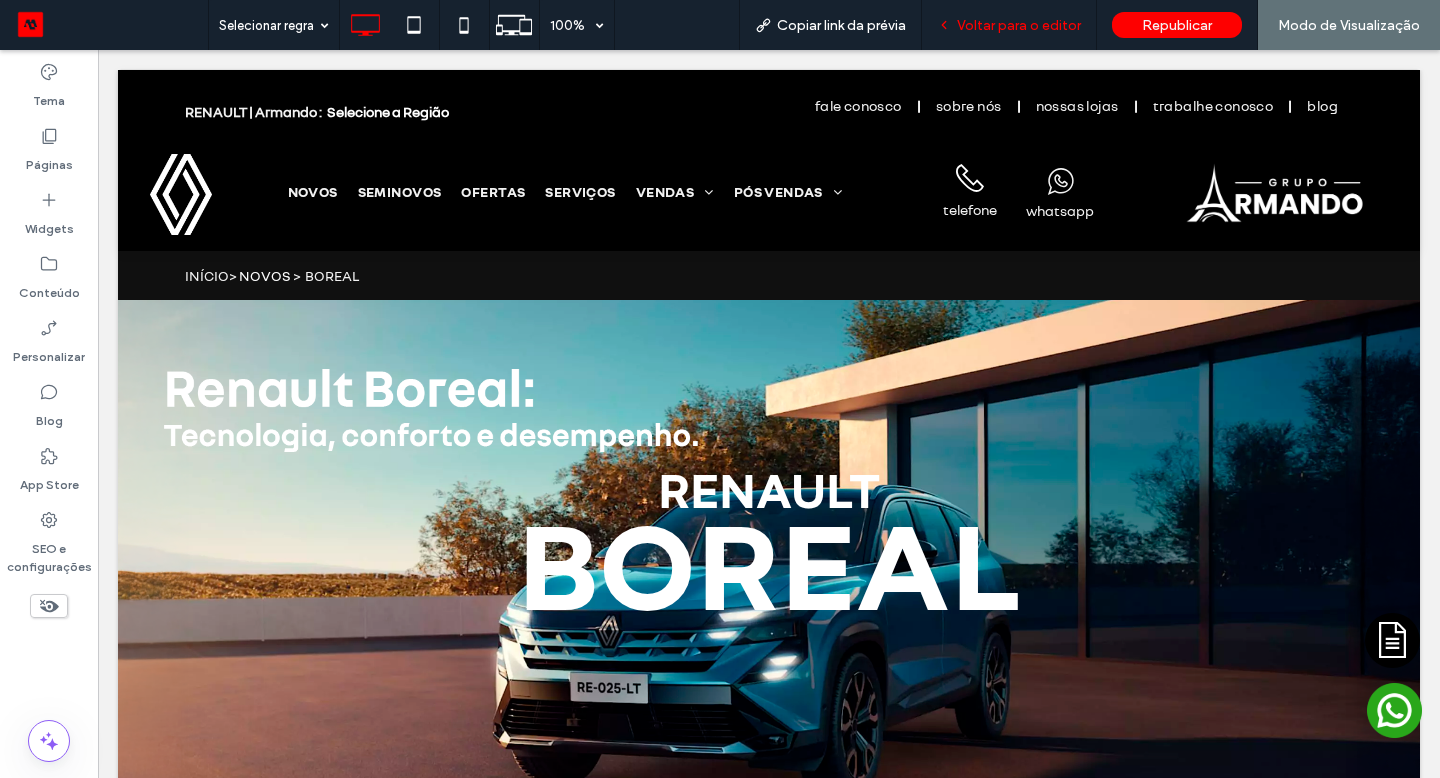 click on "Voltar para o editor" at bounding box center [1019, 25] 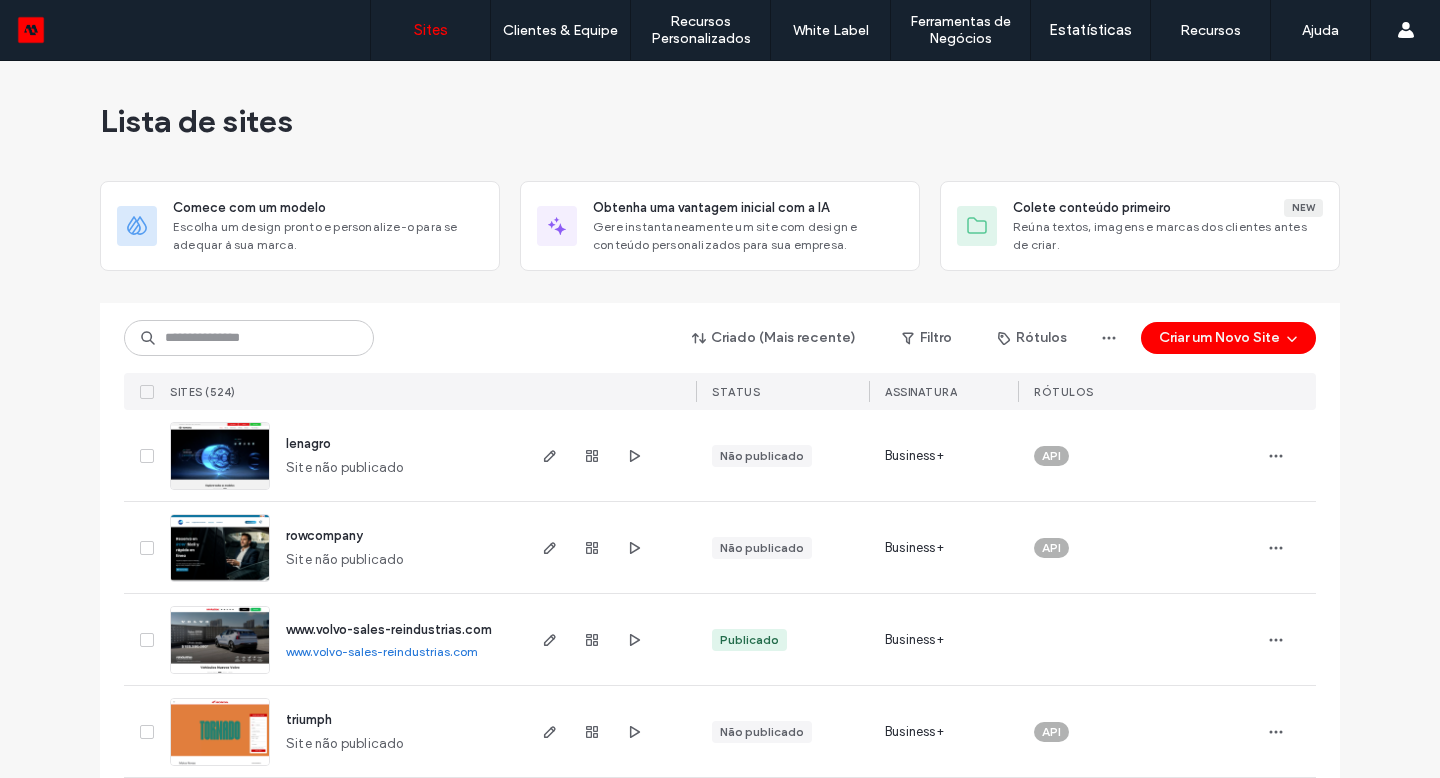 scroll, scrollTop: 0, scrollLeft: 0, axis: both 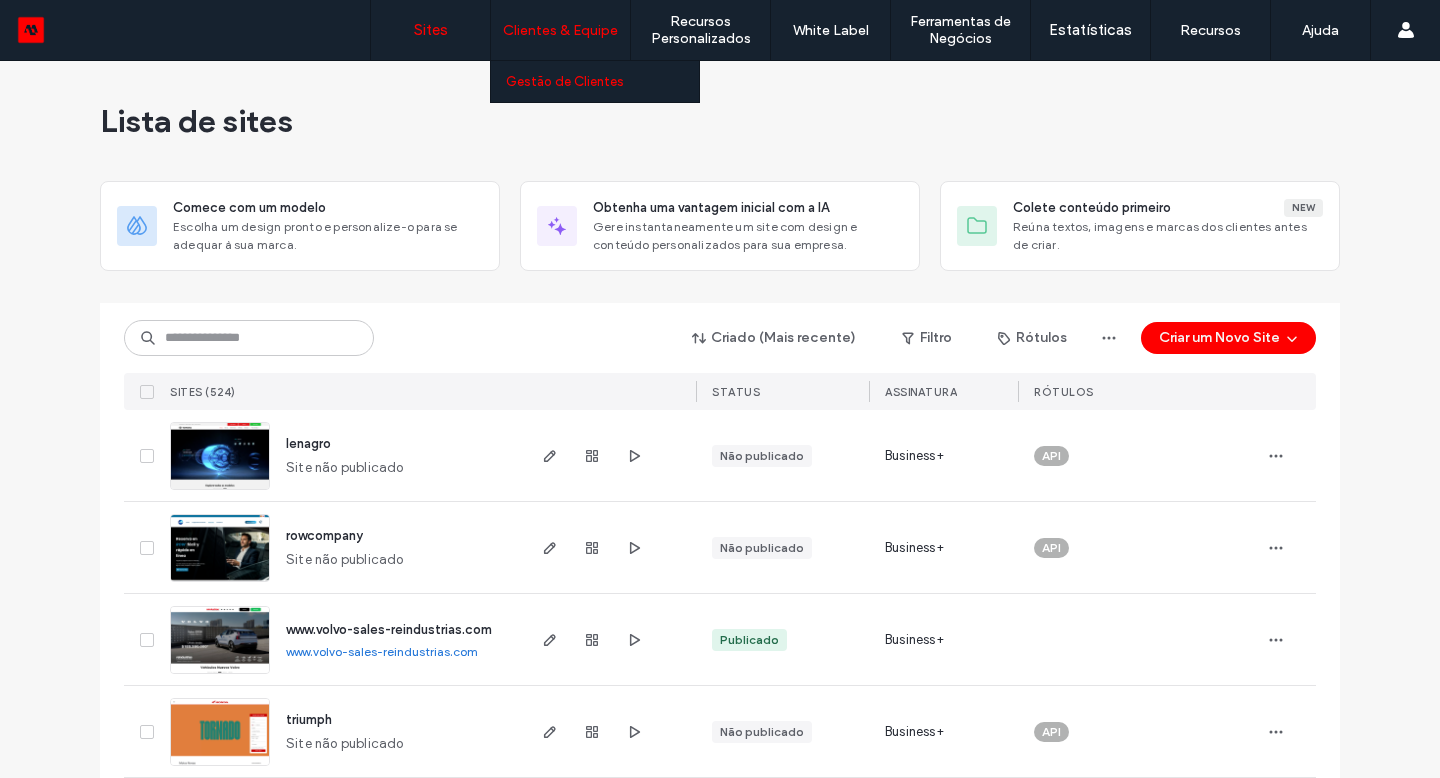 click on "Gestão de Clientes" at bounding box center (565, 81) 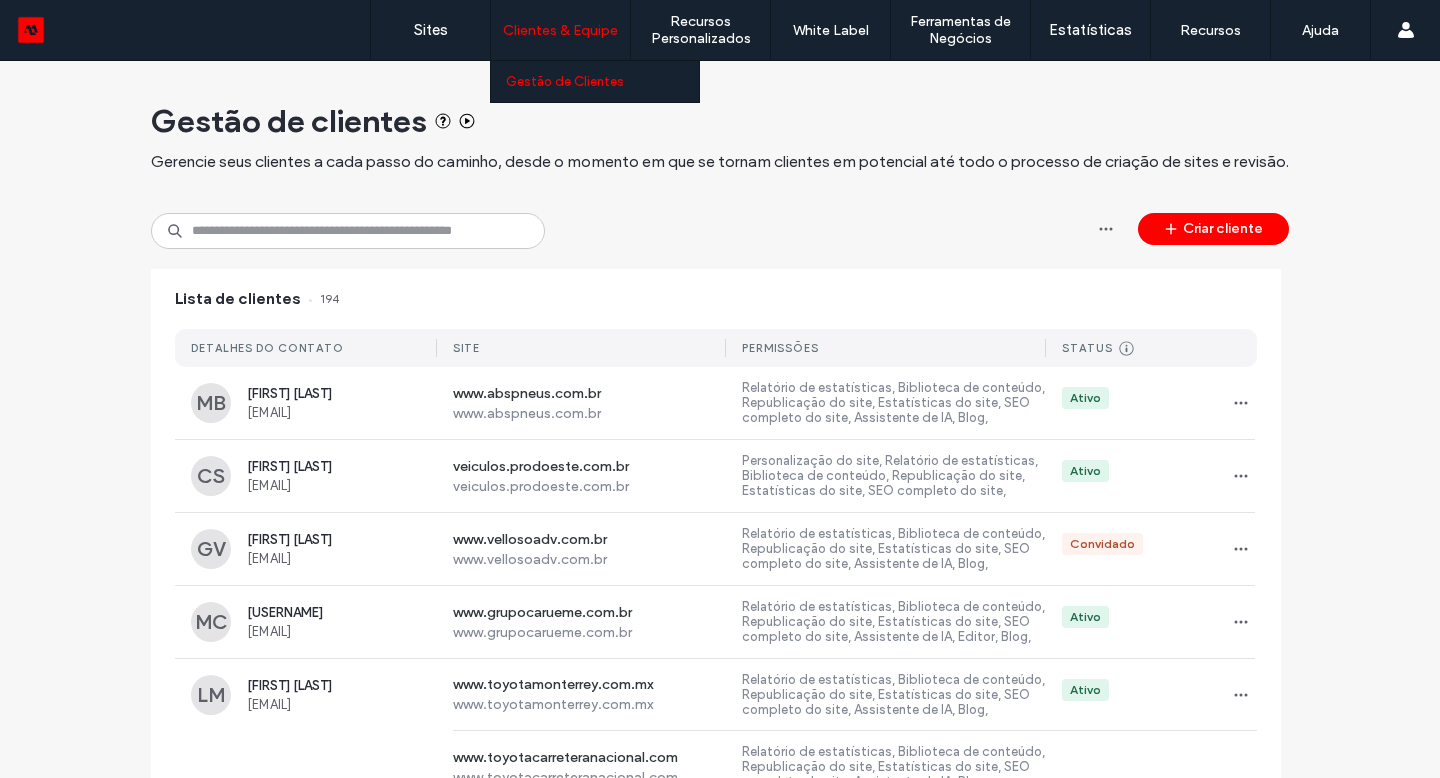 click on "Criar cliente" at bounding box center (1213, 229) 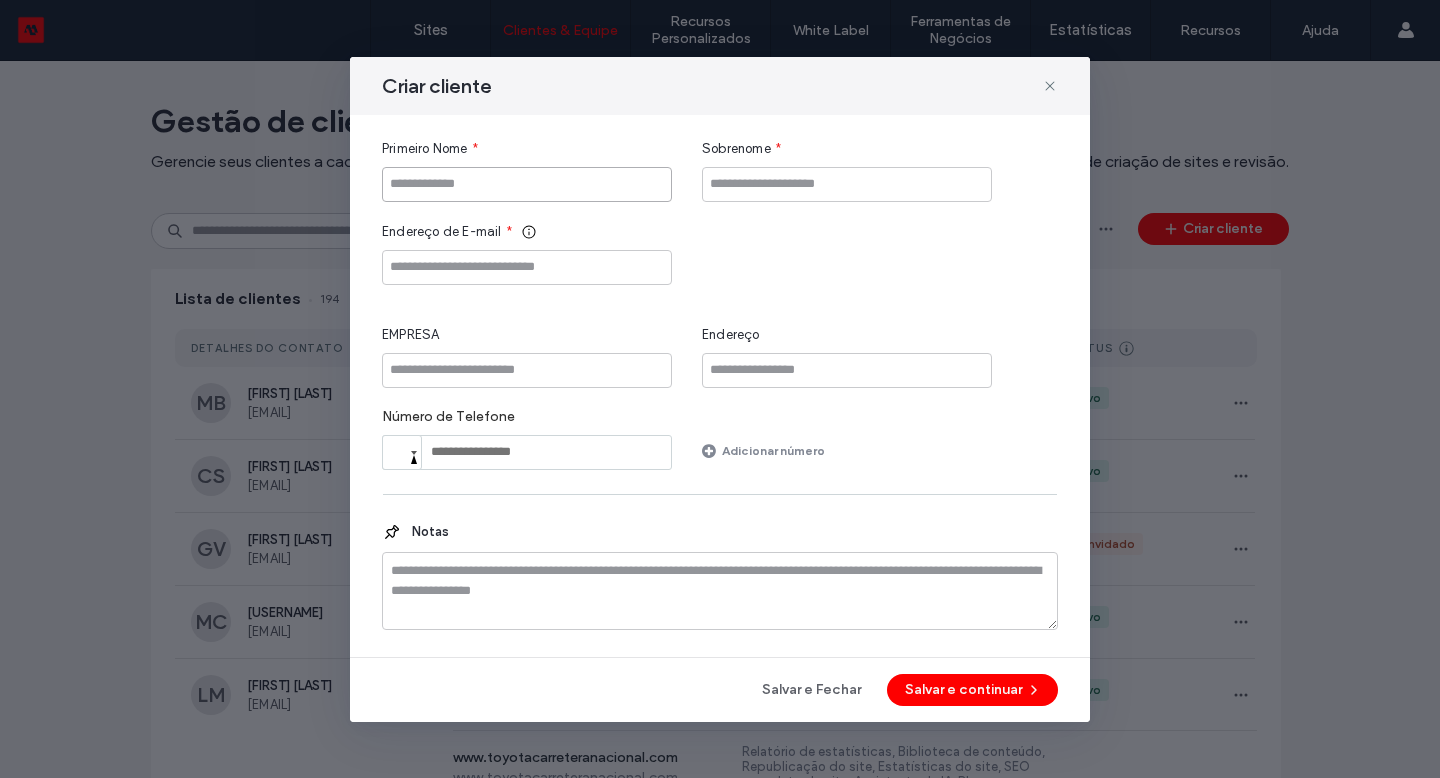click at bounding box center [527, 184] 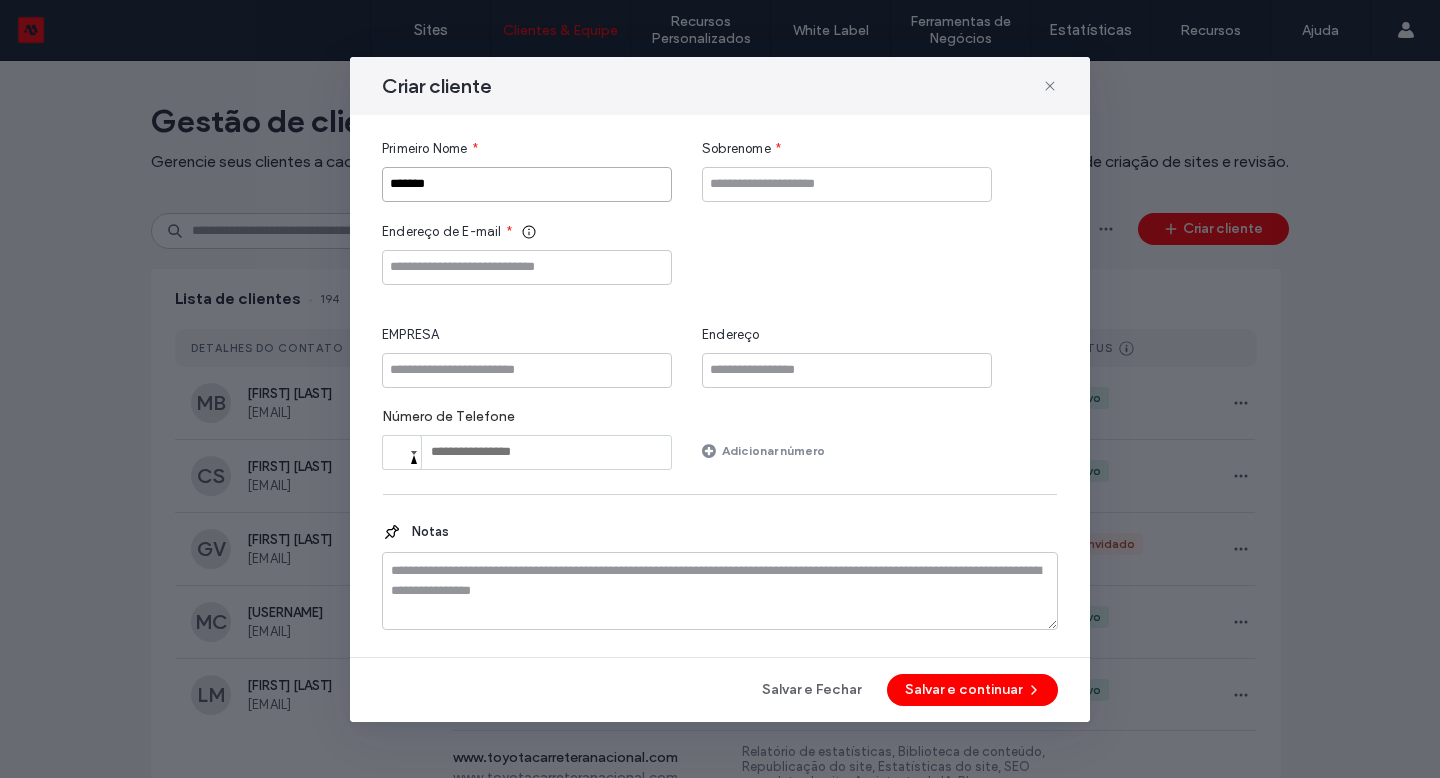 type on "*******" 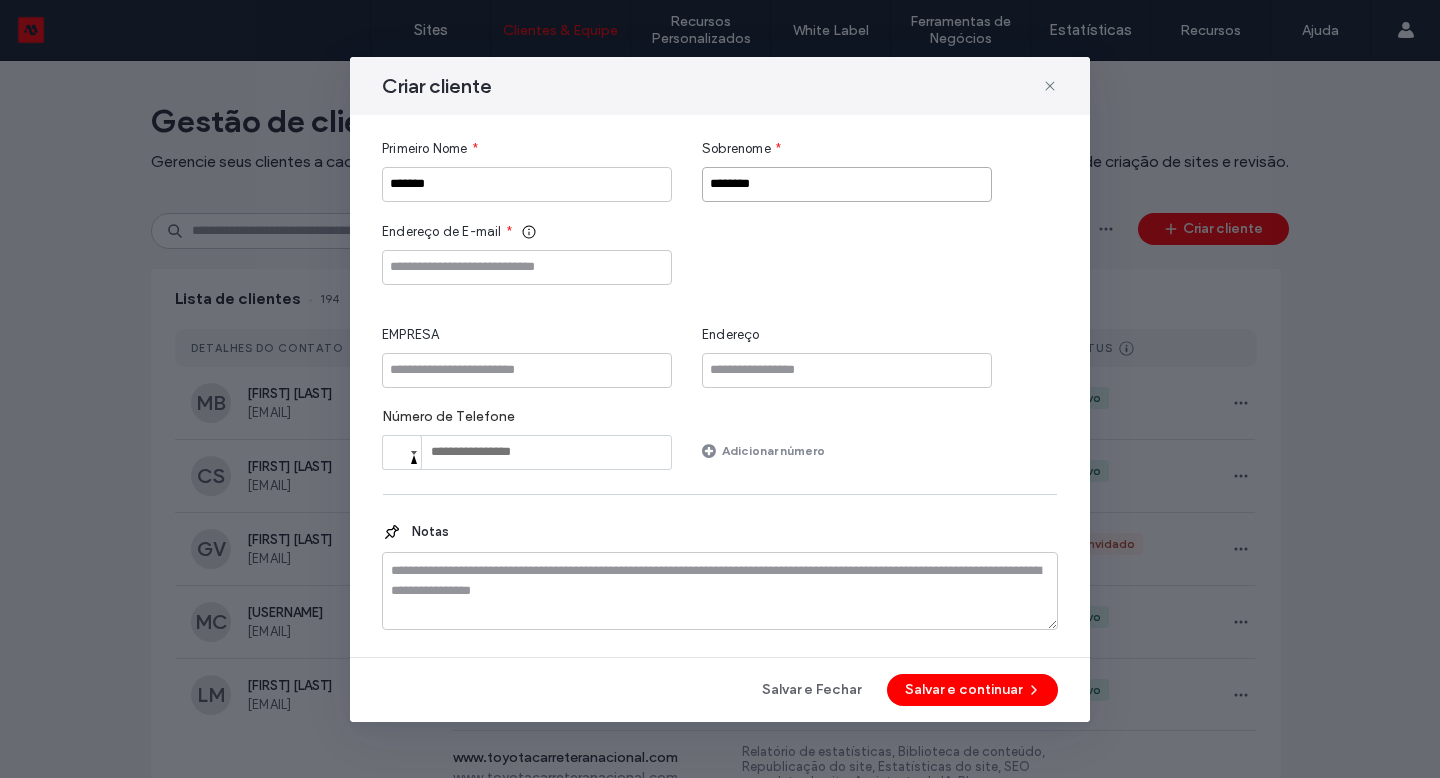 type on "********" 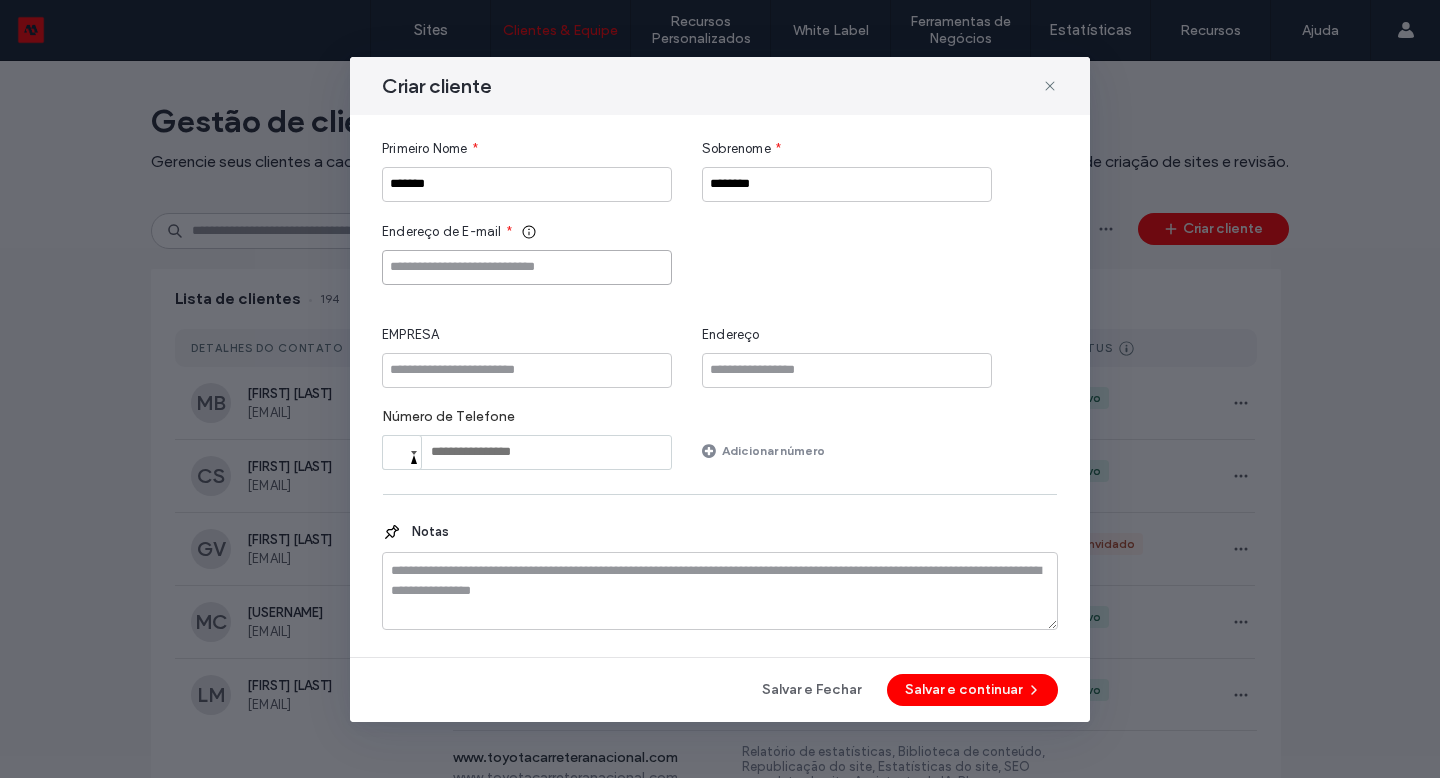 click at bounding box center (527, 267) 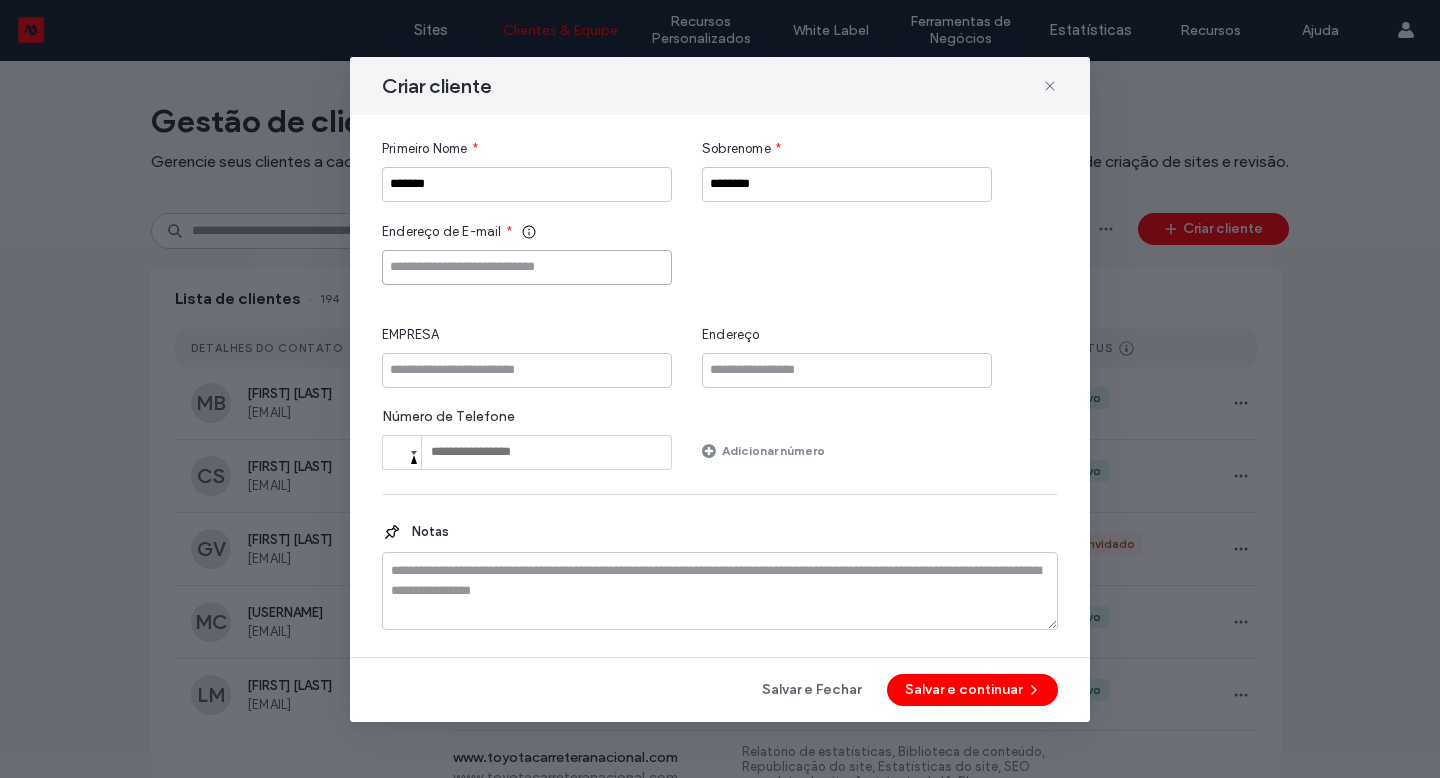 paste on "**********" 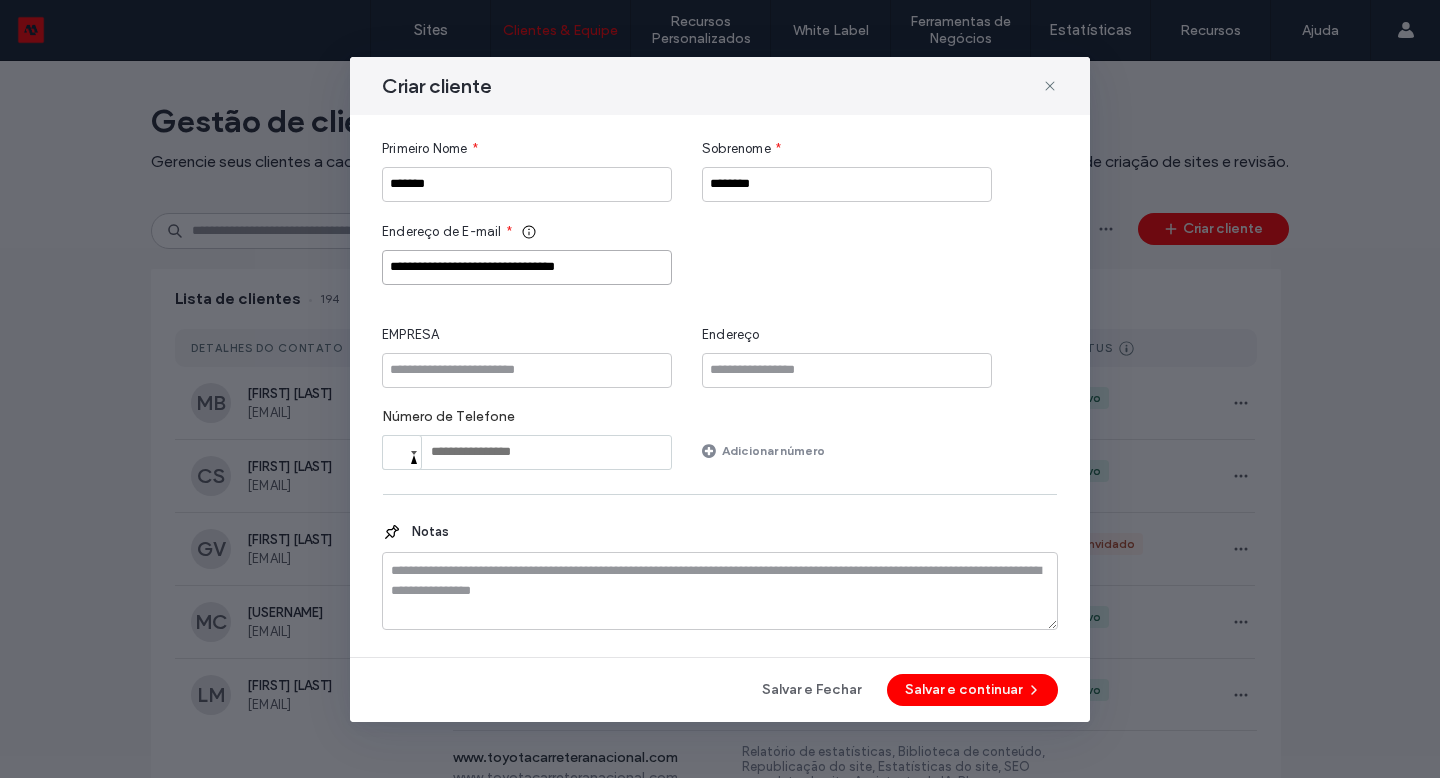 type on "**********" 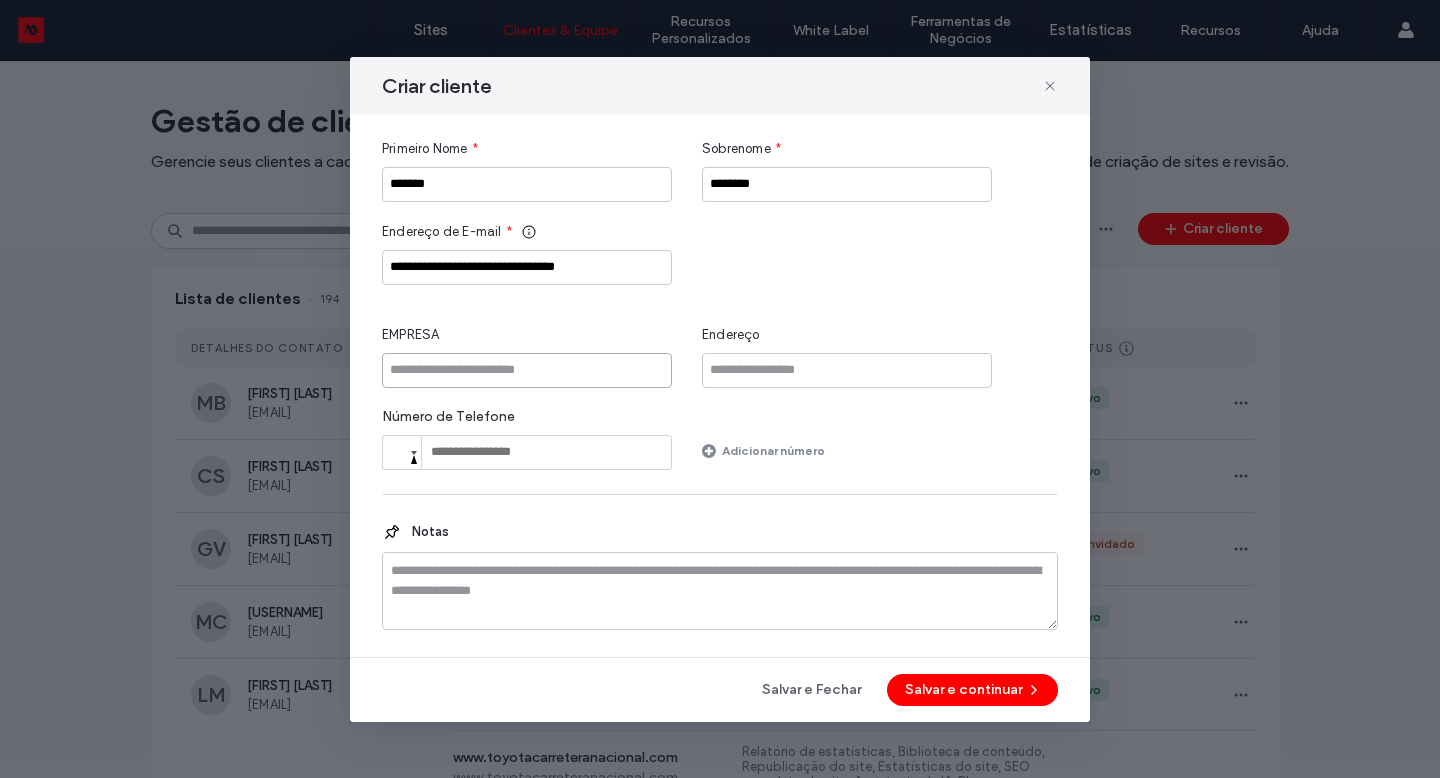 click at bounding box center (527, 370) 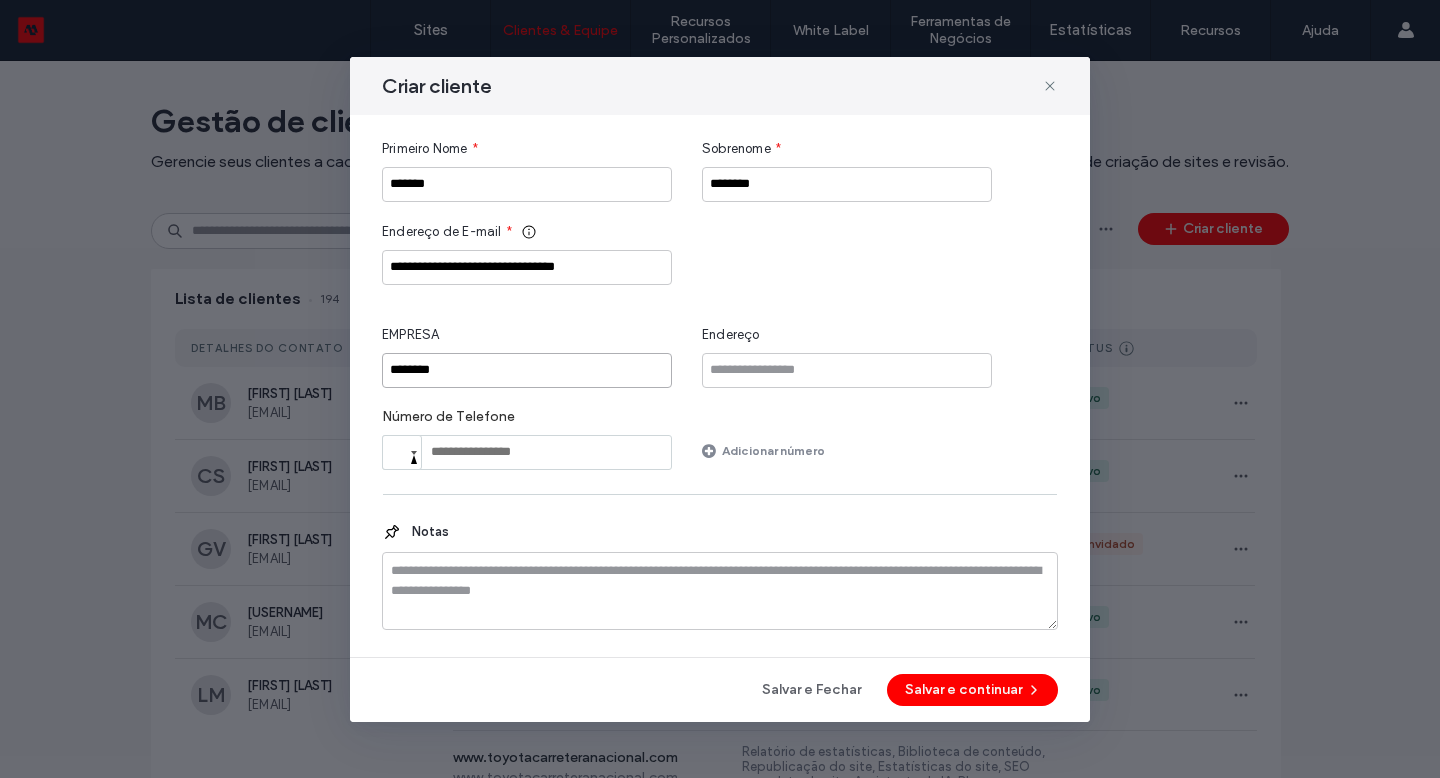type on "********" 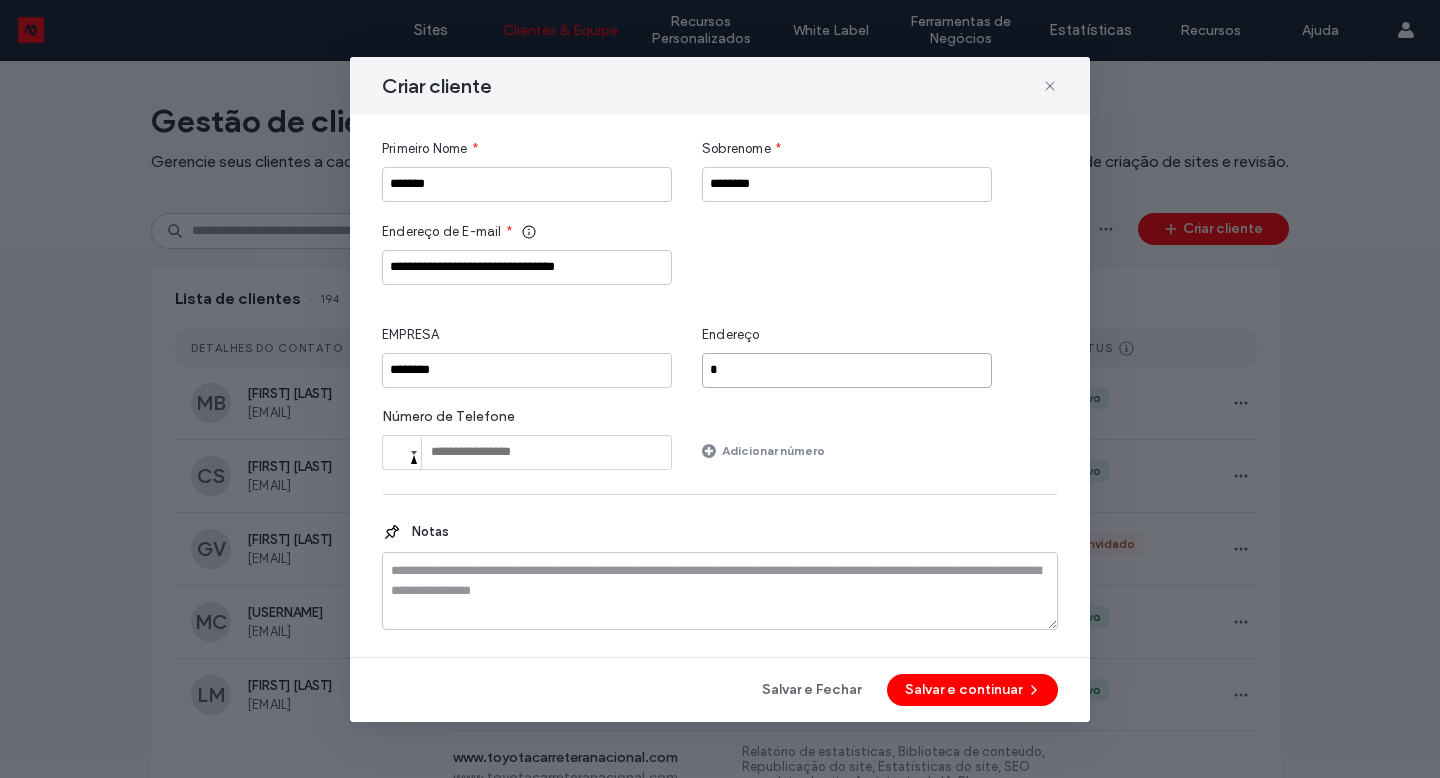 type on "*" 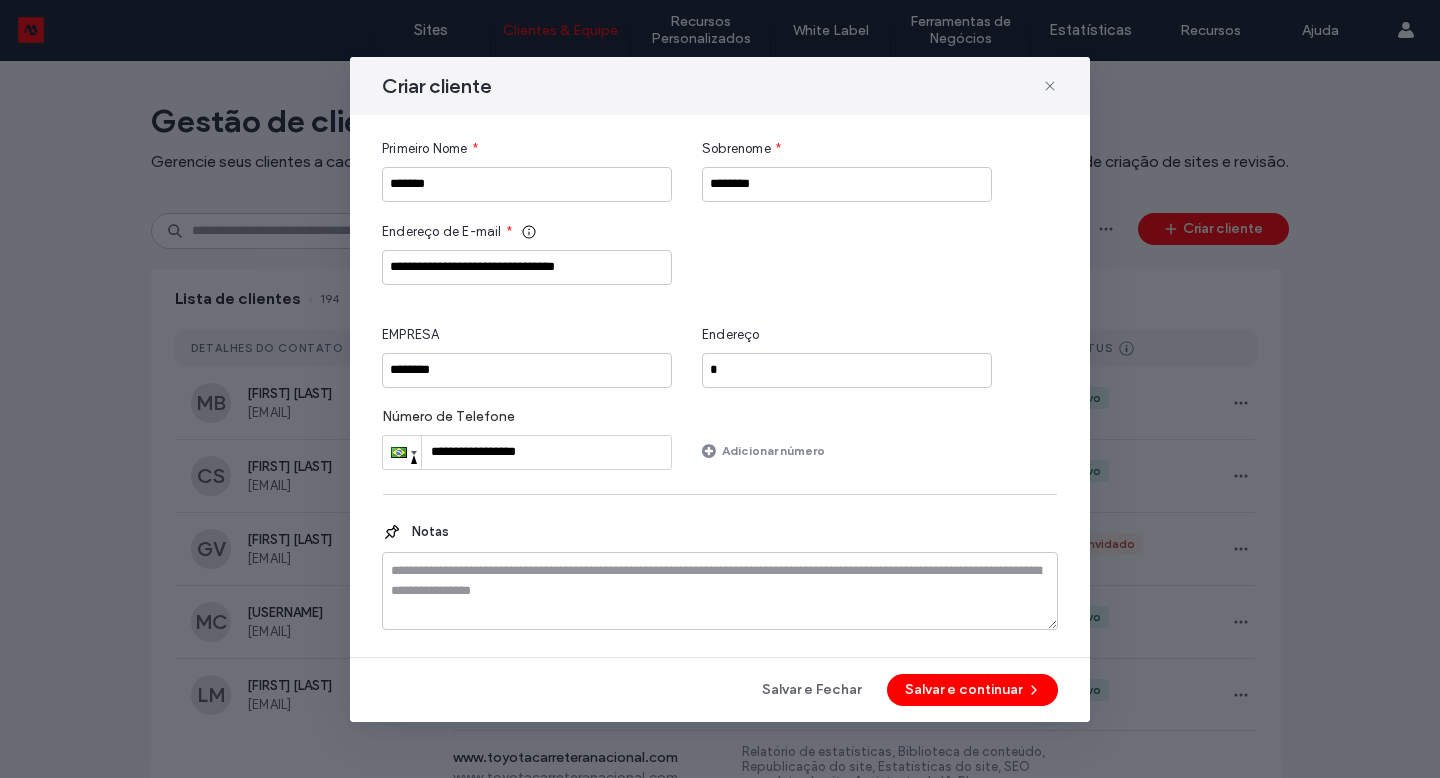 type on "**********" 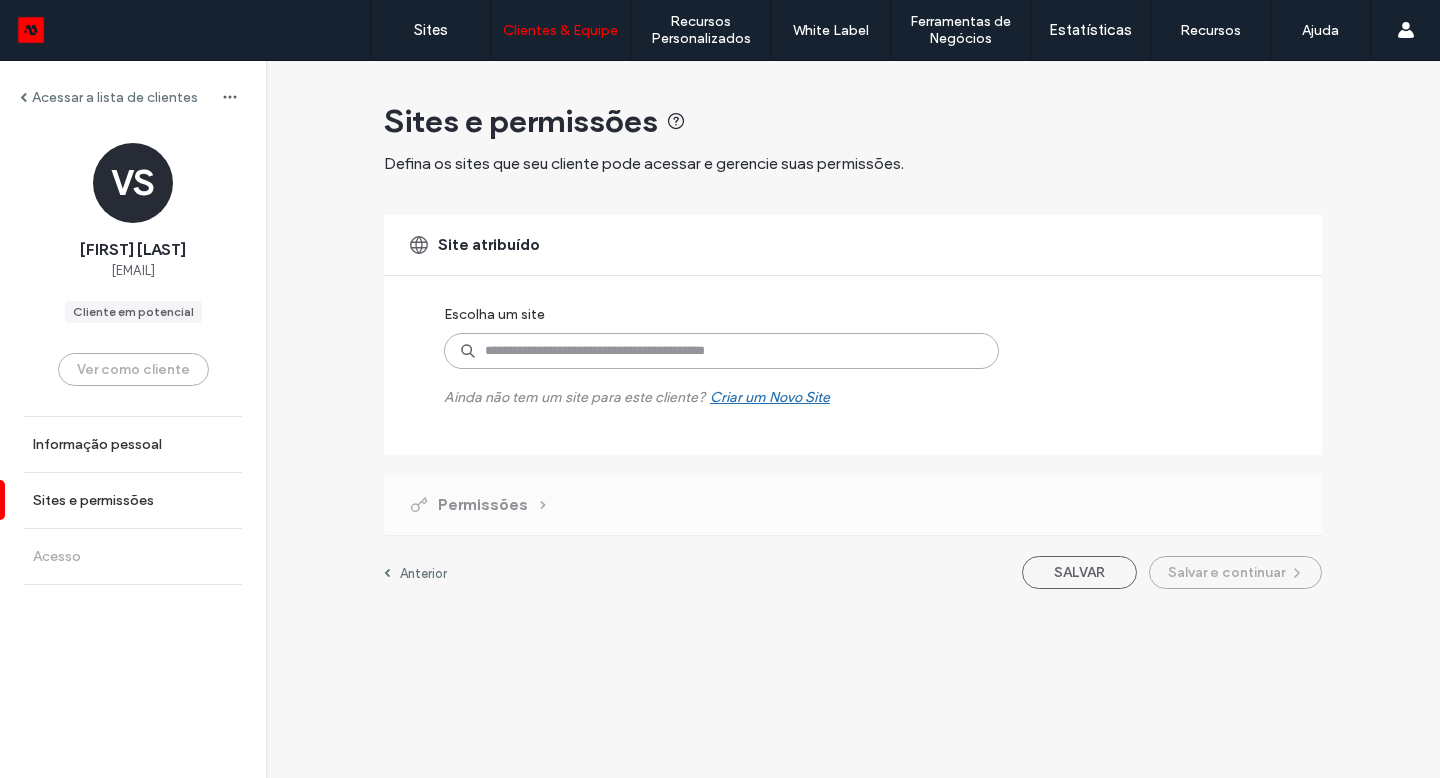 click at bounding box center [721, 351] 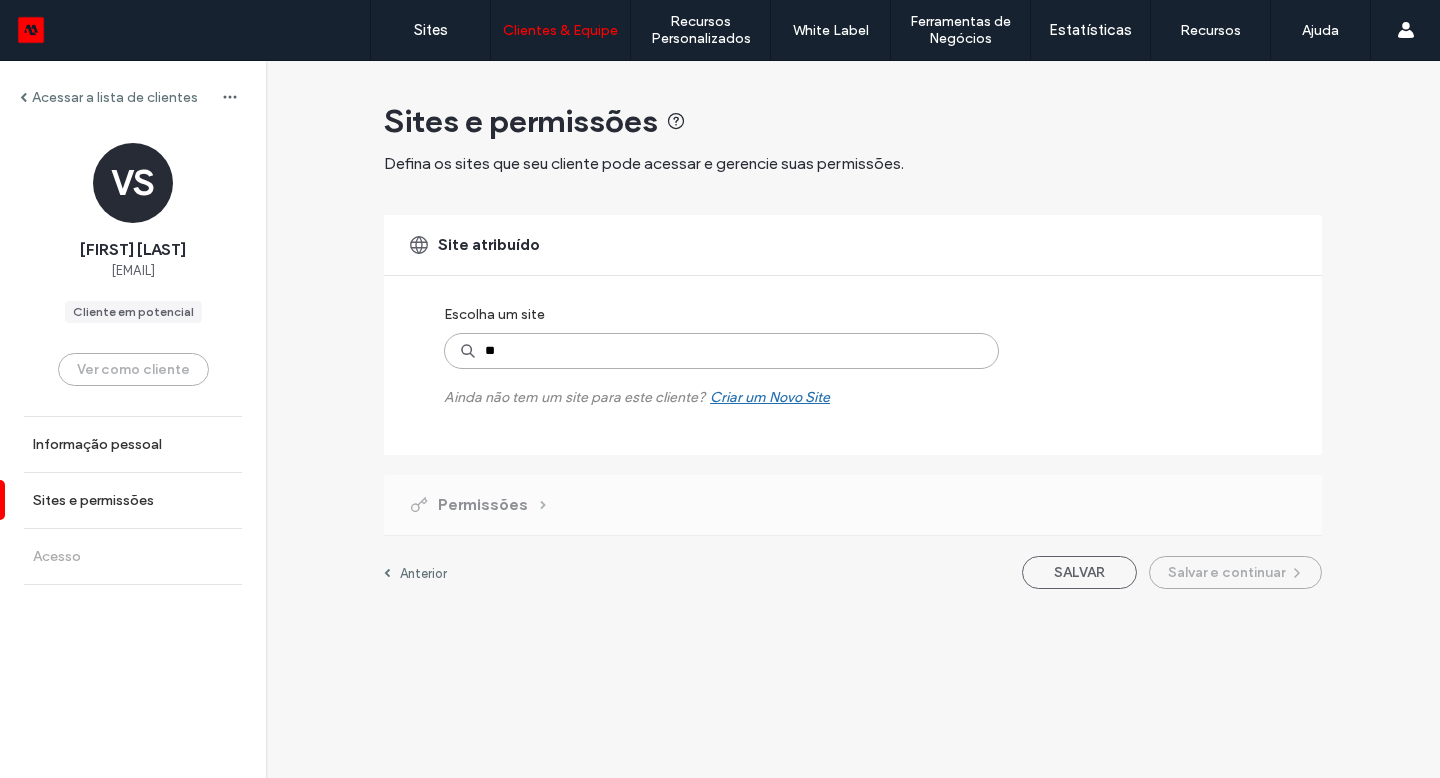 type on "***" 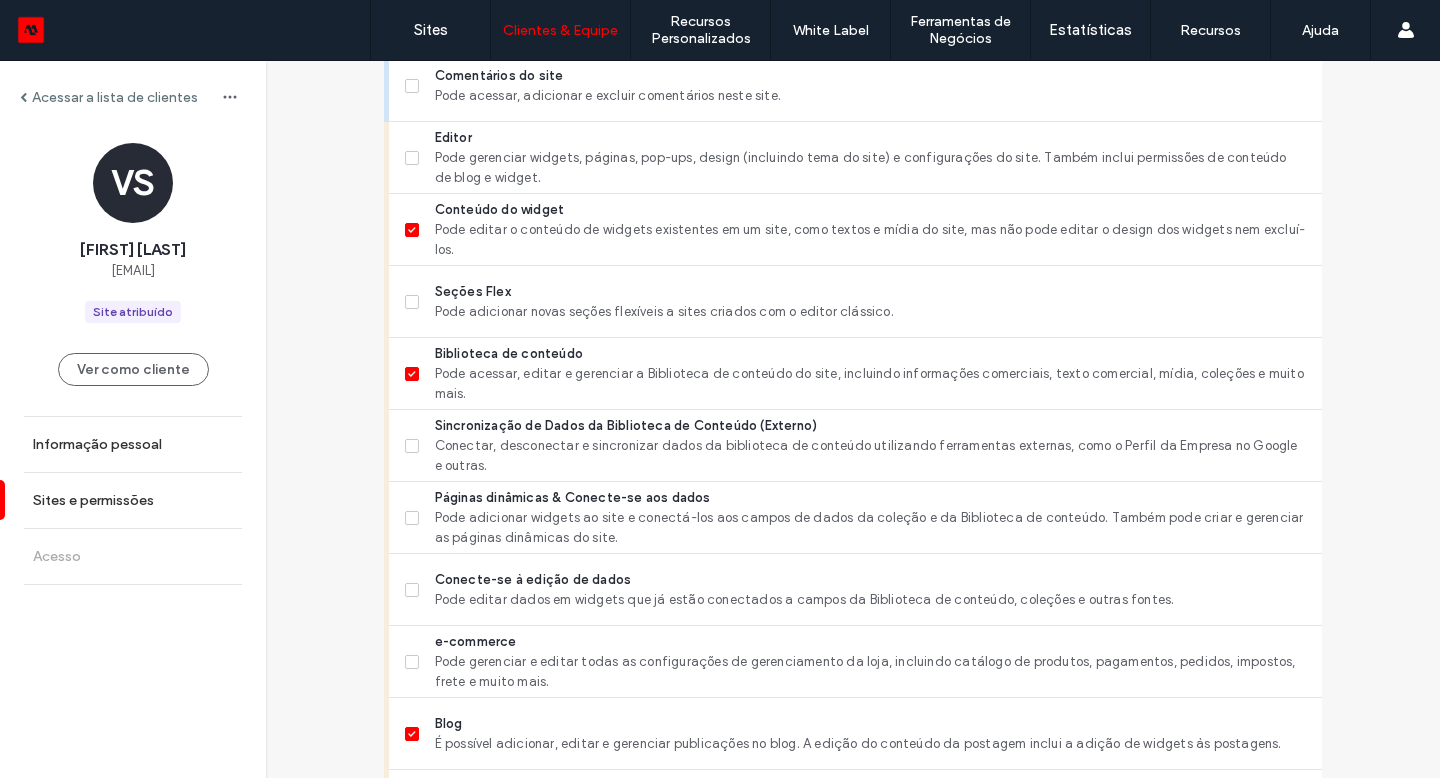 scroll, scrollTop: 499, scrollLeft: 0, axis: vertical 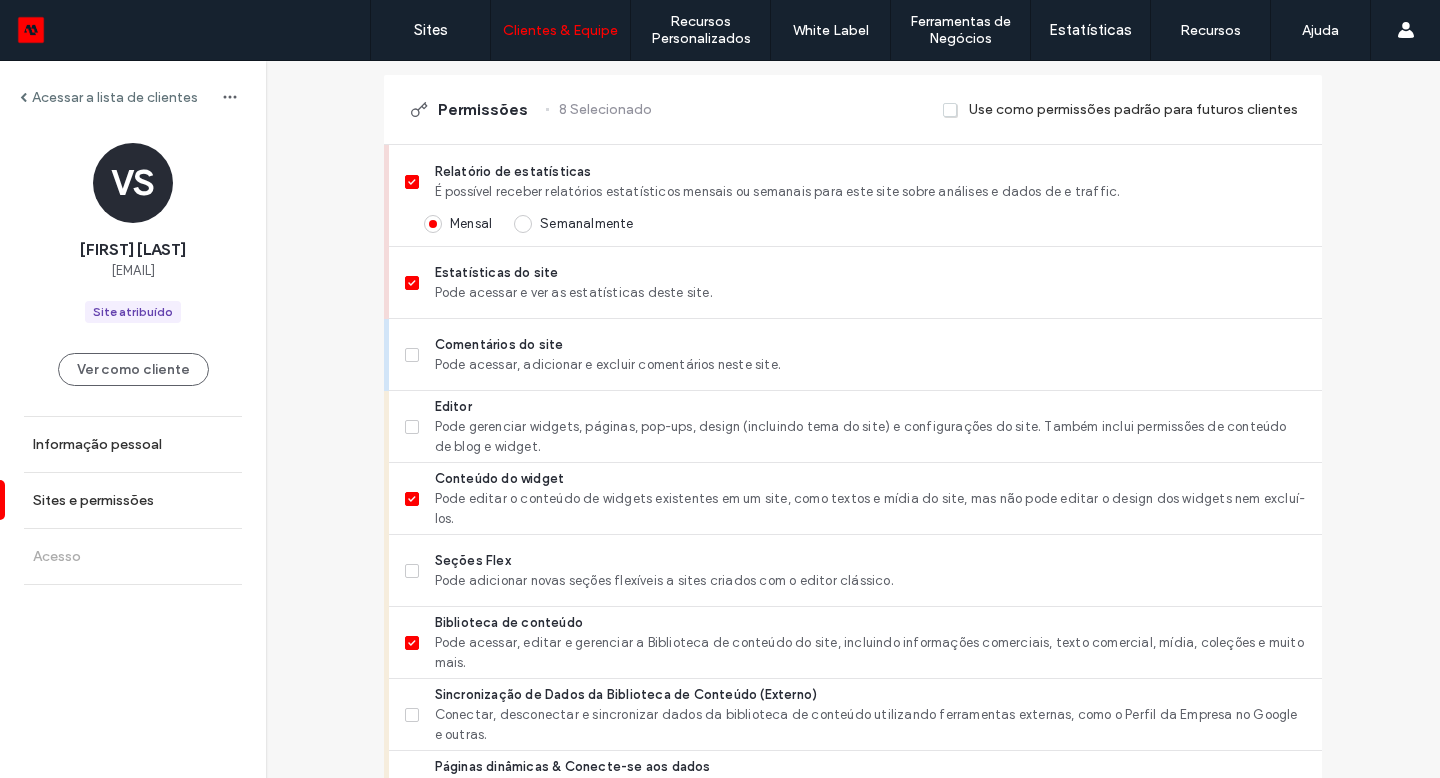 click at bounding box center (412, 427) 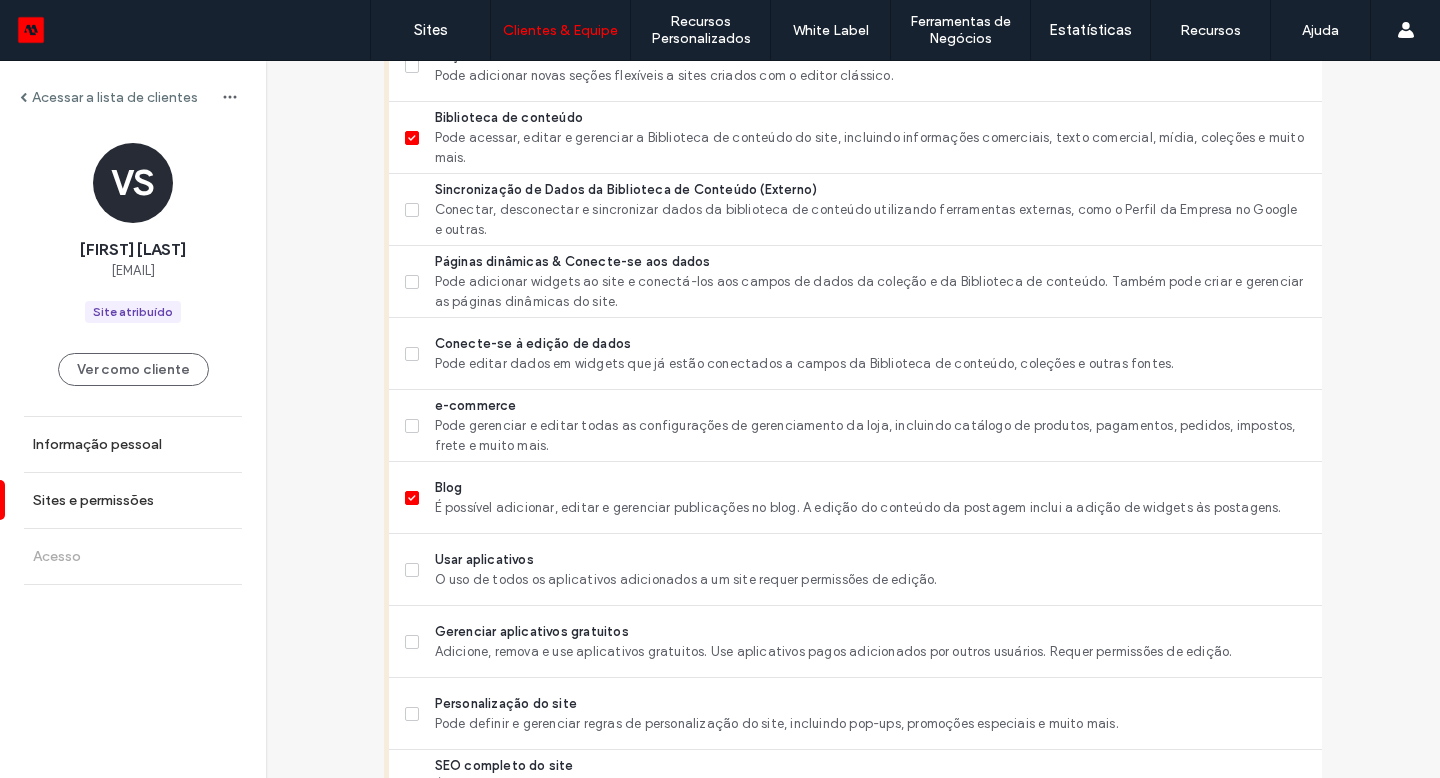 scroll, scrollTop: 1696, scrollLeft: 0, axis: vertical 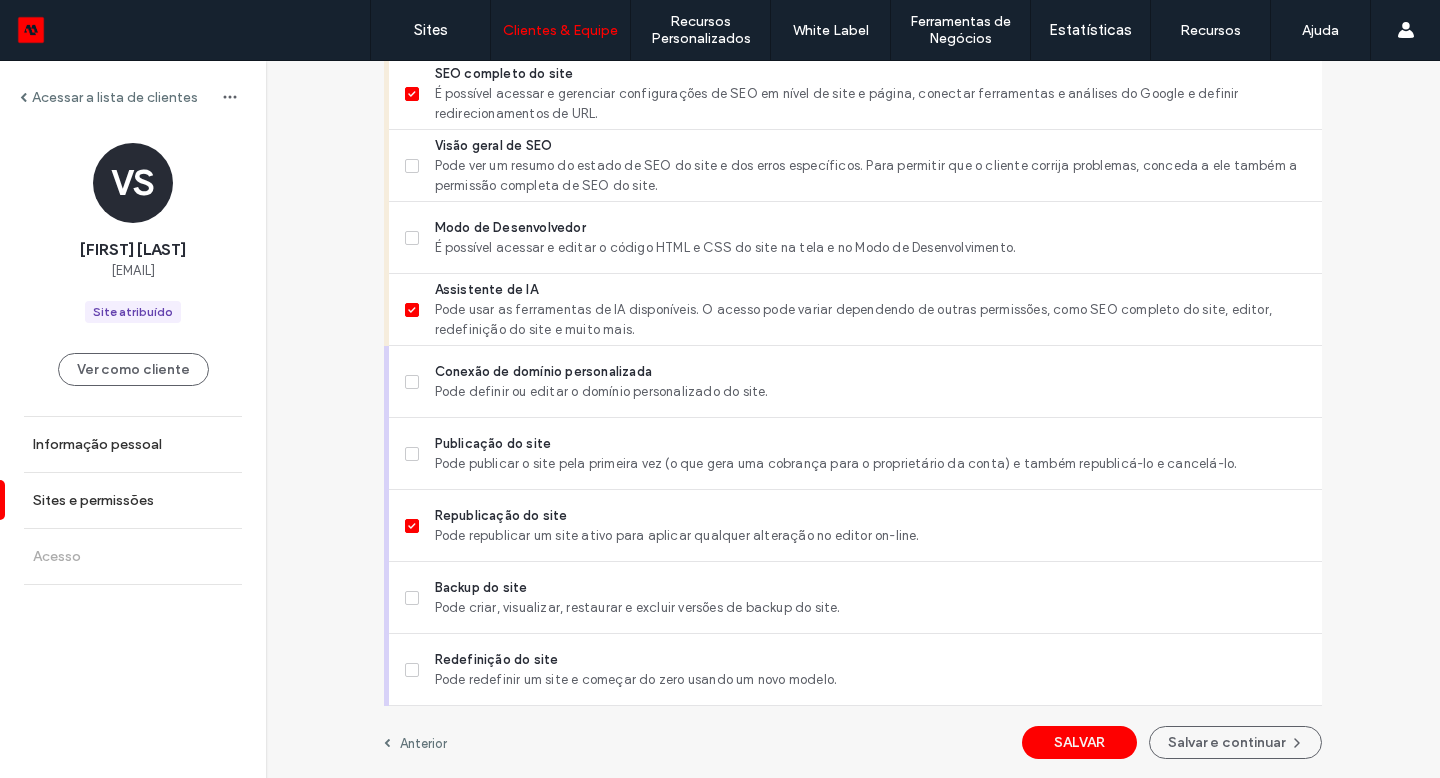 click on "Salvar e continuar" at bounding box center [1235, 742] 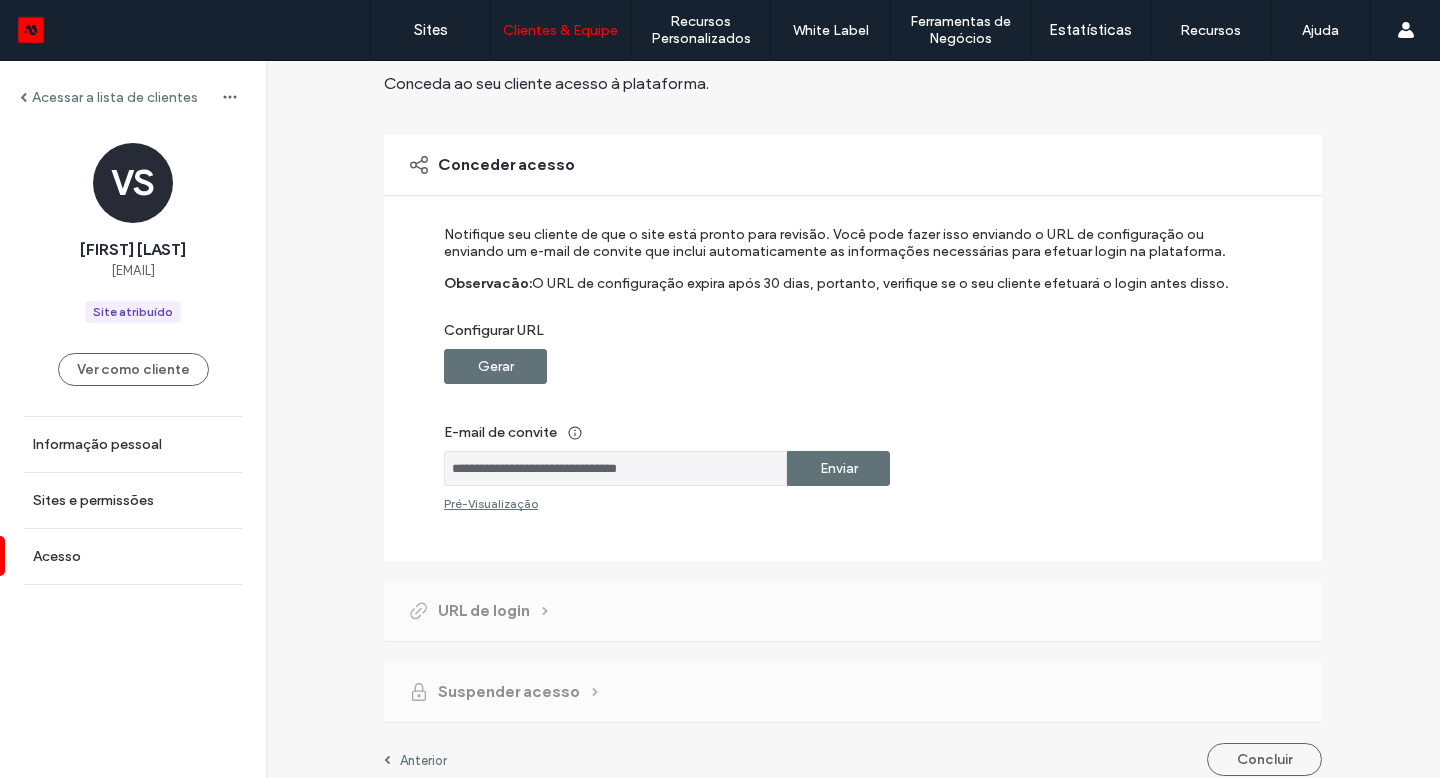scroll, scrollTop: 97, scrollLeft: 0, axis: vertical 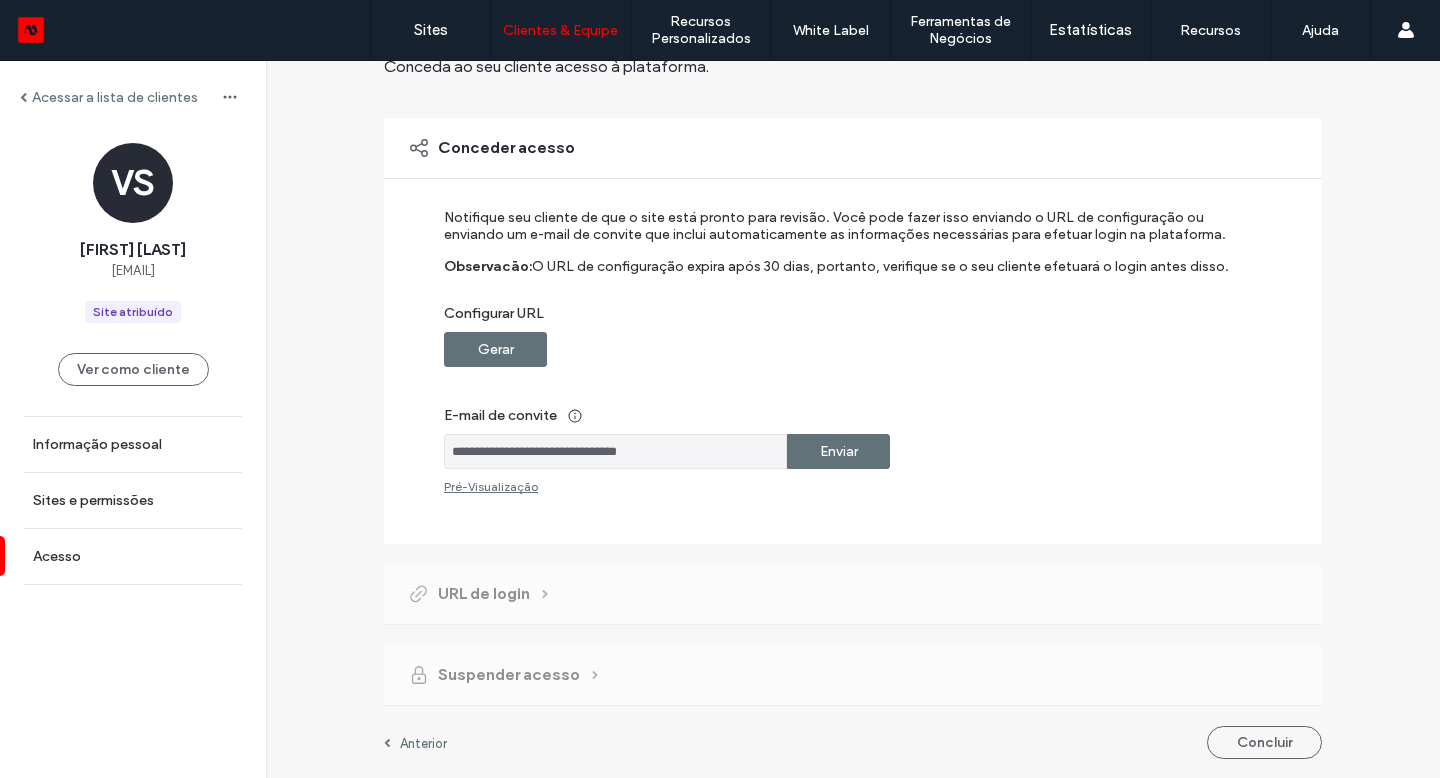 click on "Concluir" at bounding box center [1264, 742] 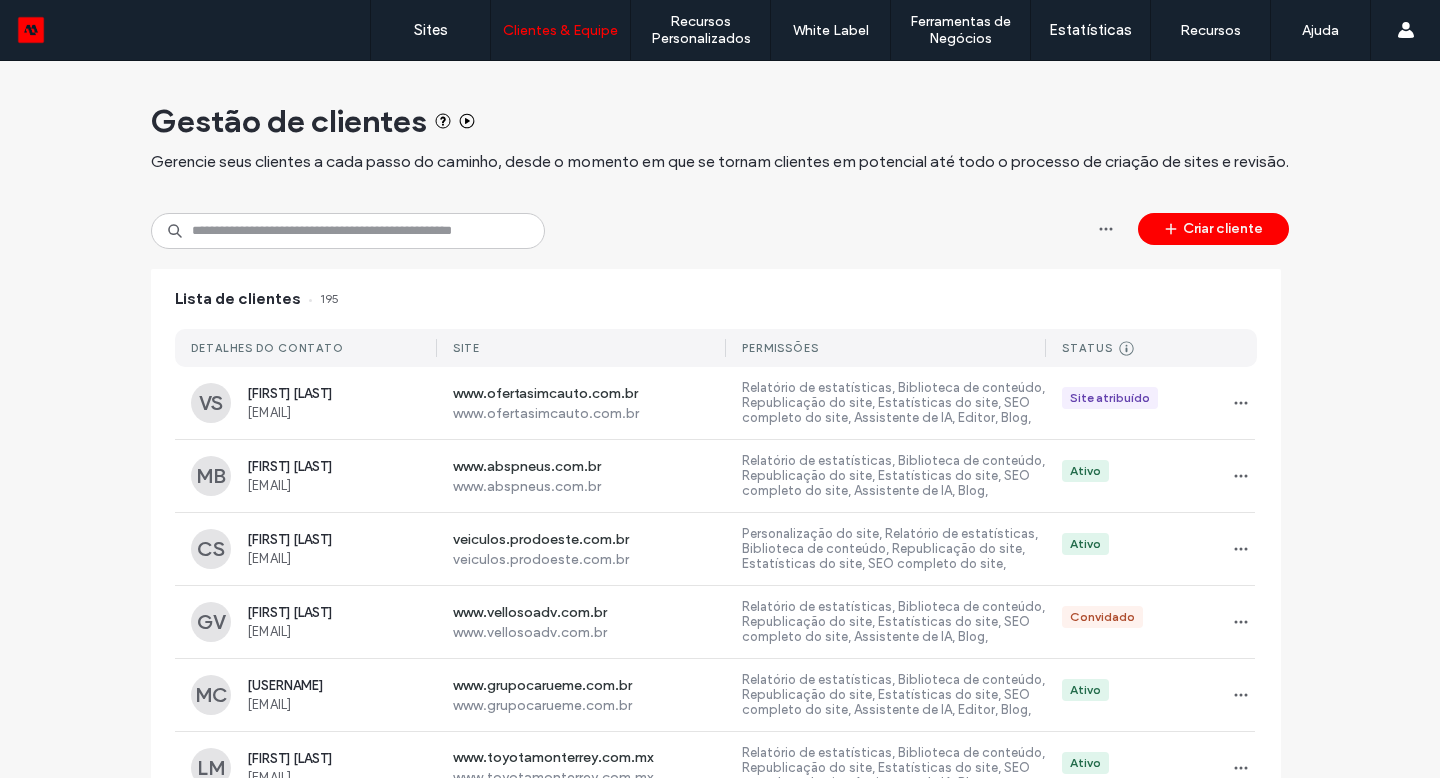 click on "Criar cliente" at bounding box center [1213, 229] 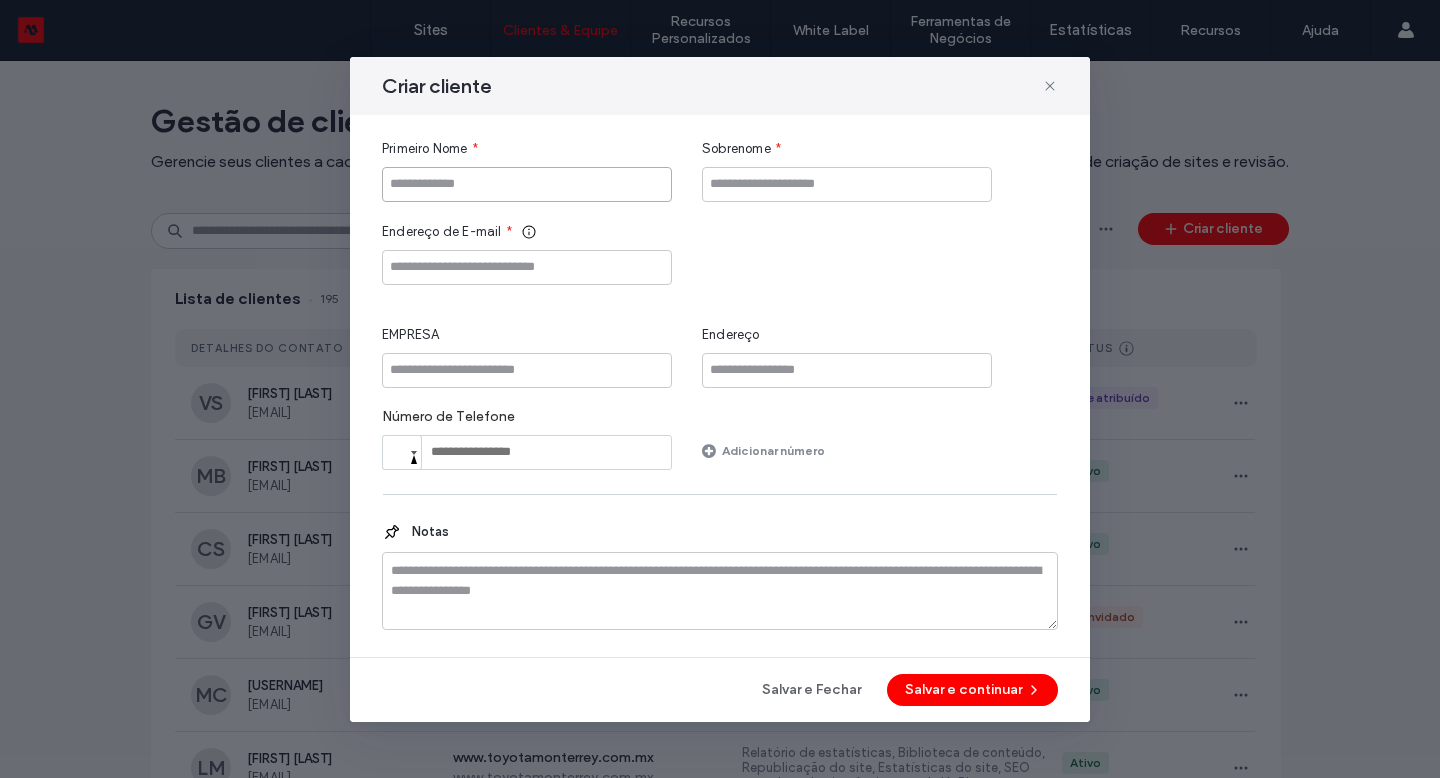 click at bounding box center (527, 184) 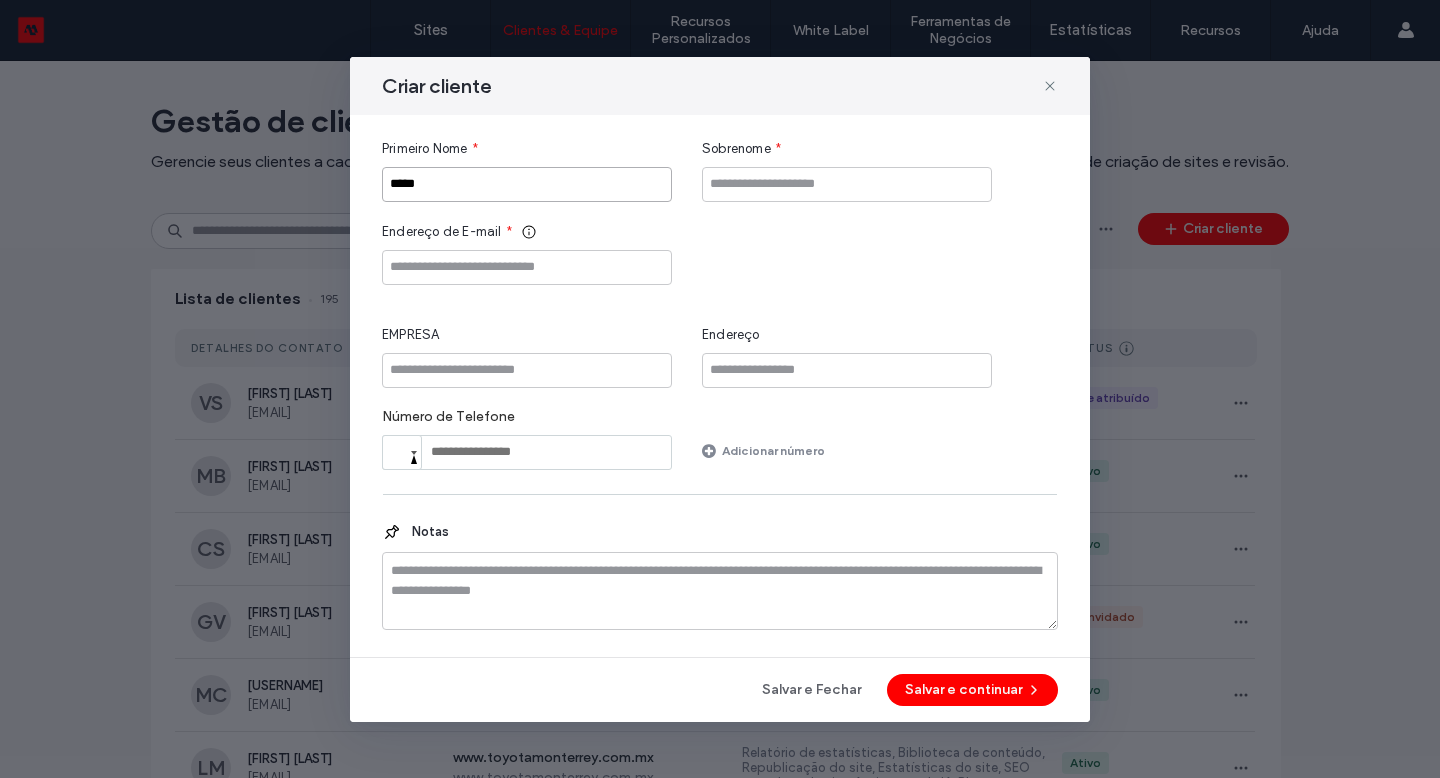 type on "*****" 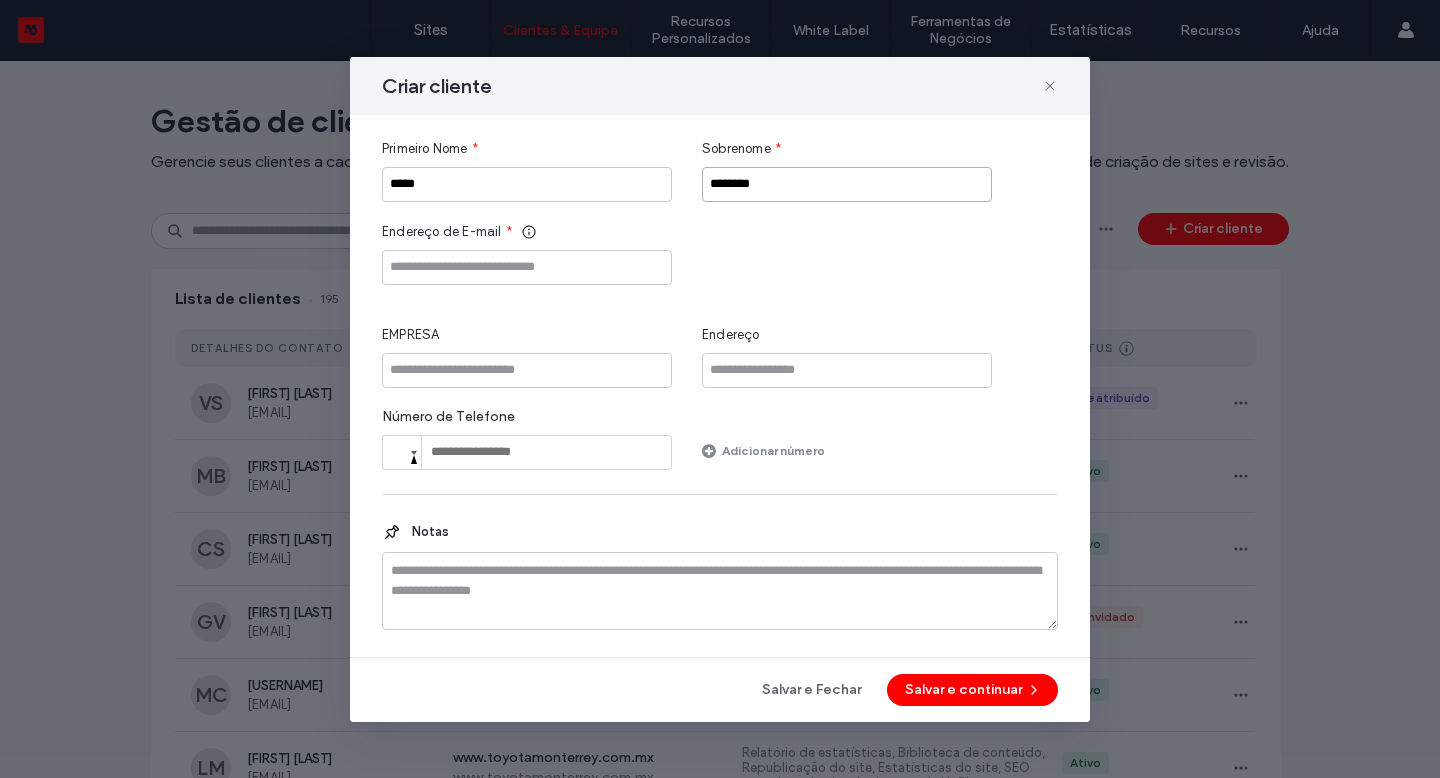 type on "********" 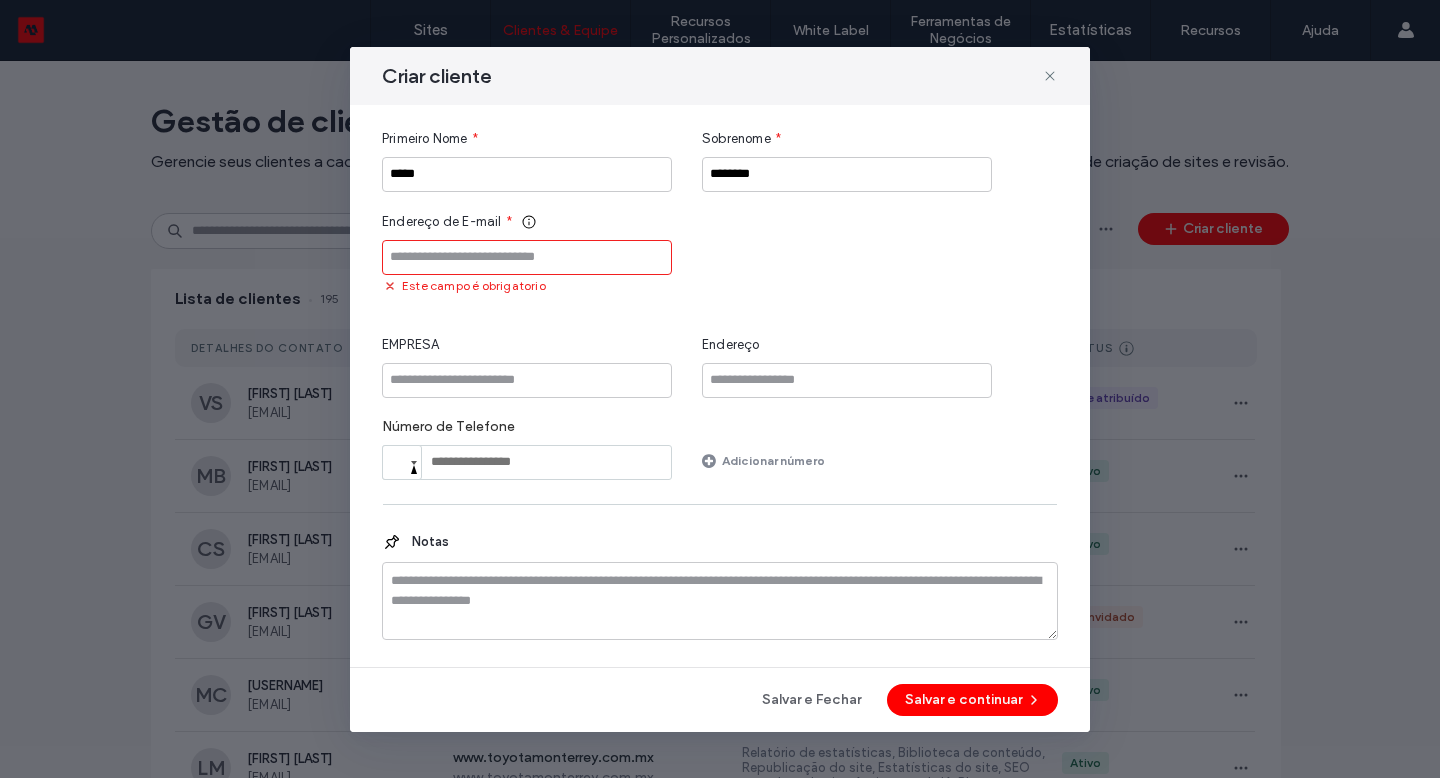 paste on "**********" 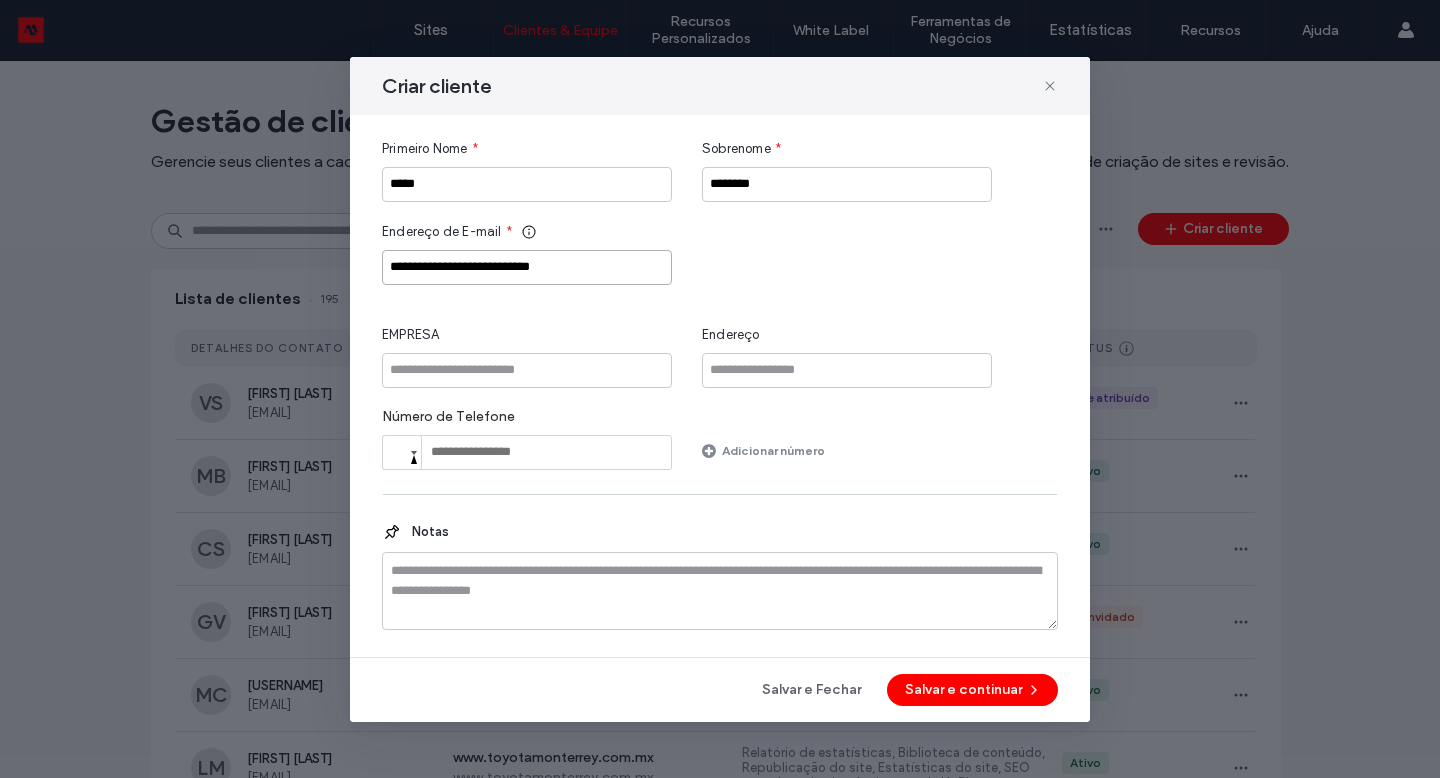 type on "**********" 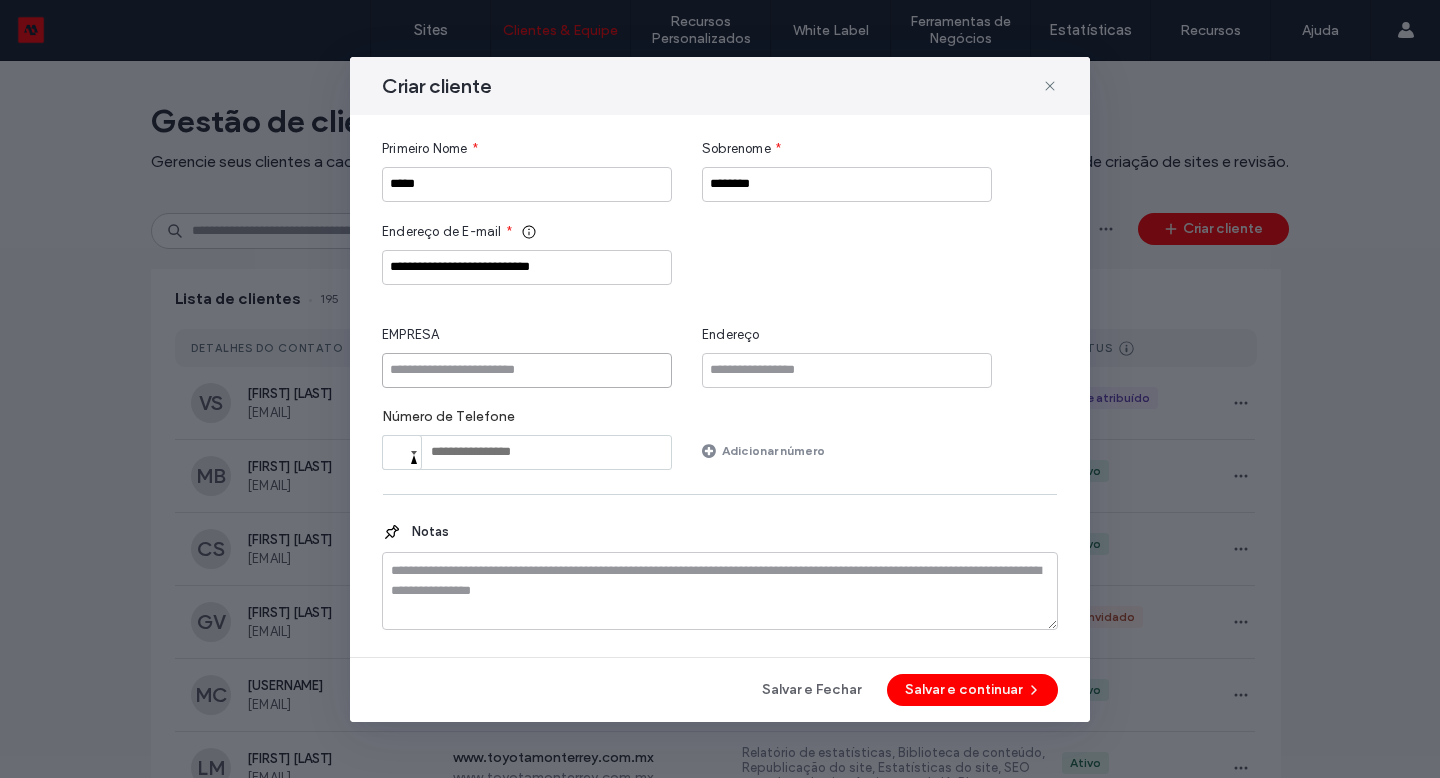 click at bounding box center (527, 370) 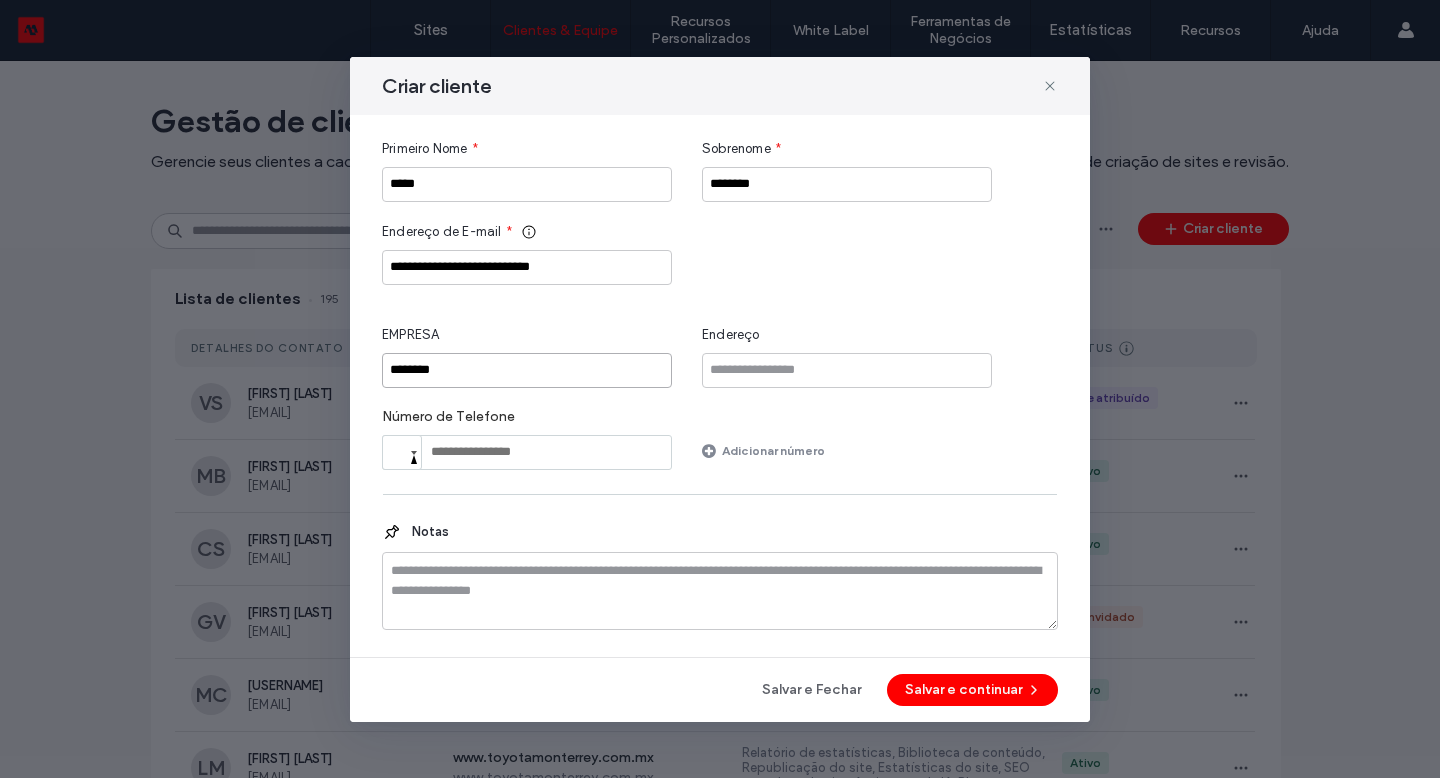 type on "********" 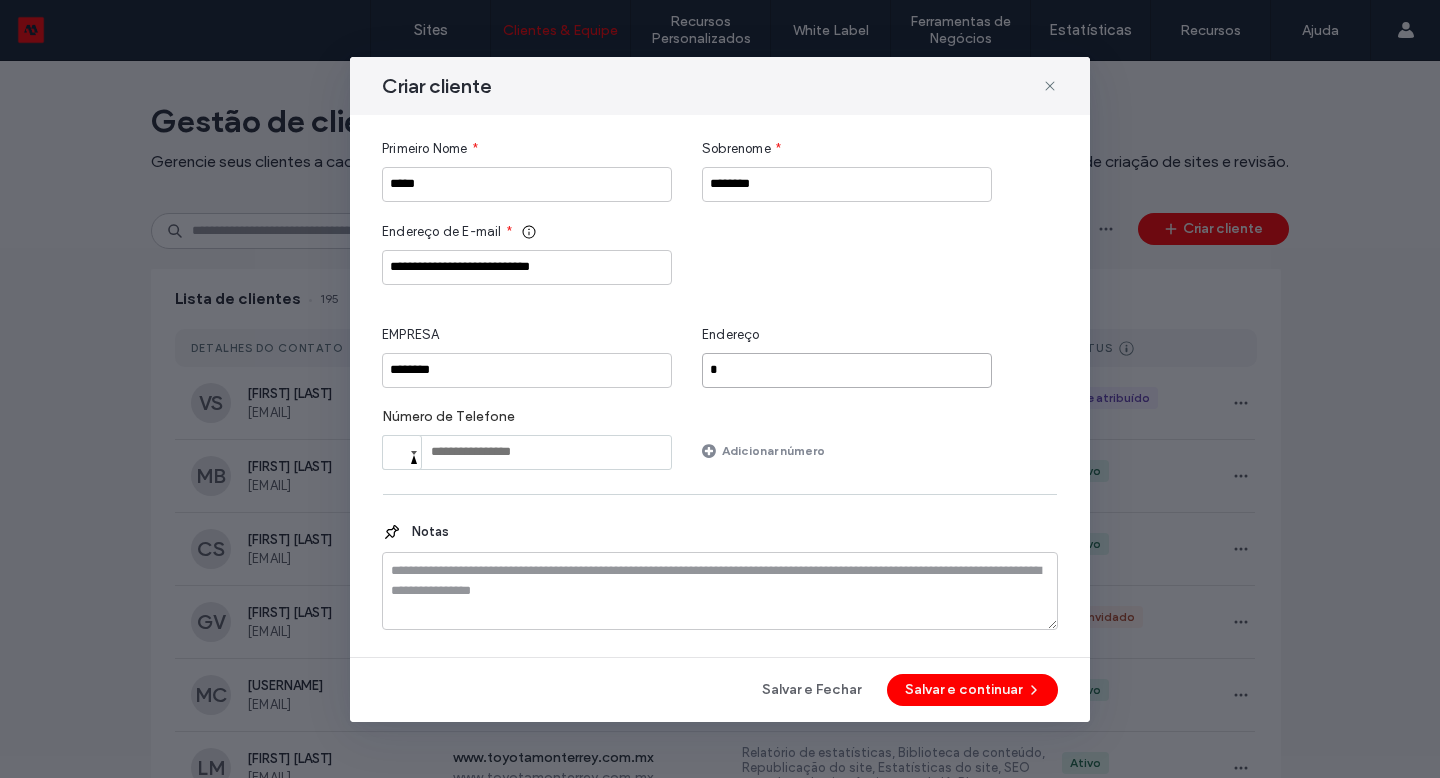 type on "*" 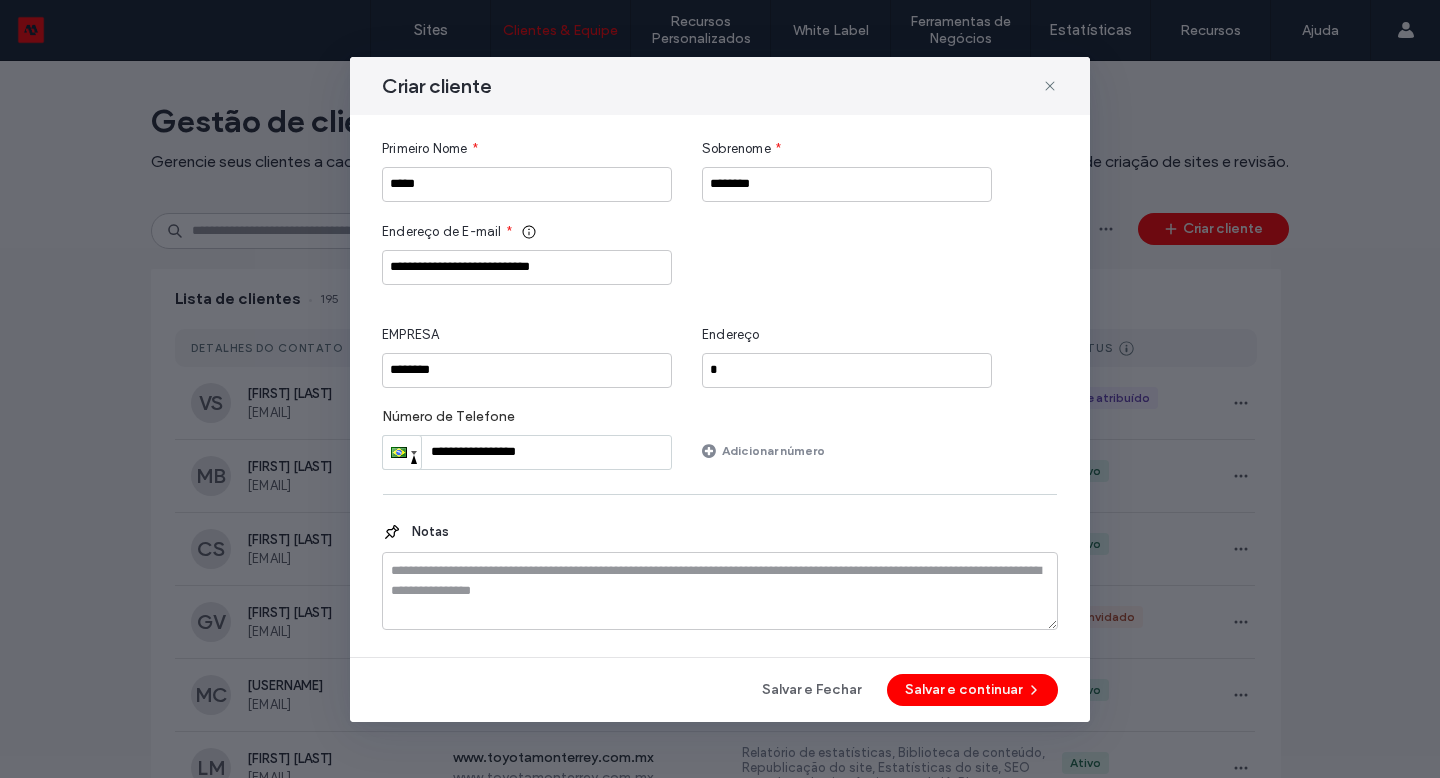 type on "**********" 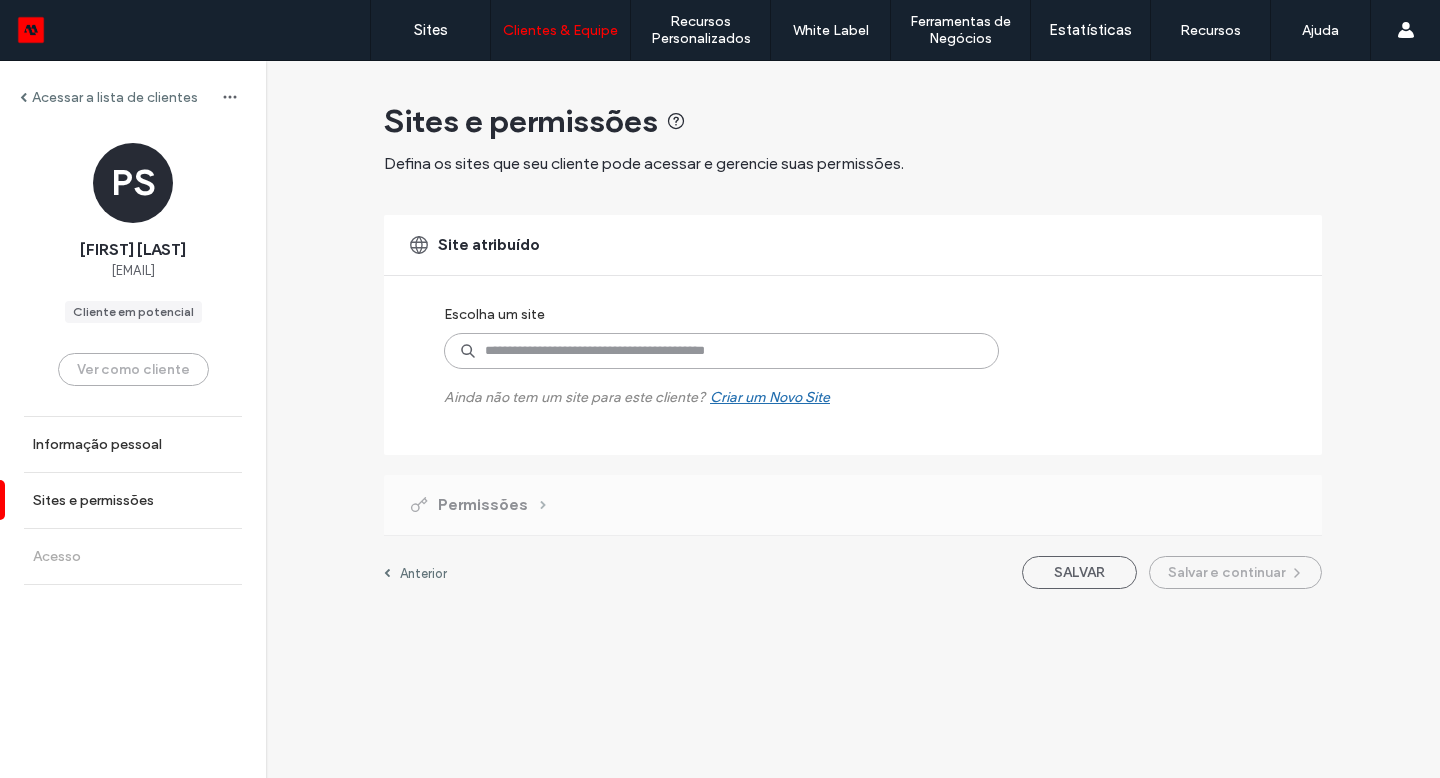 click at bounding box center [721, 351] 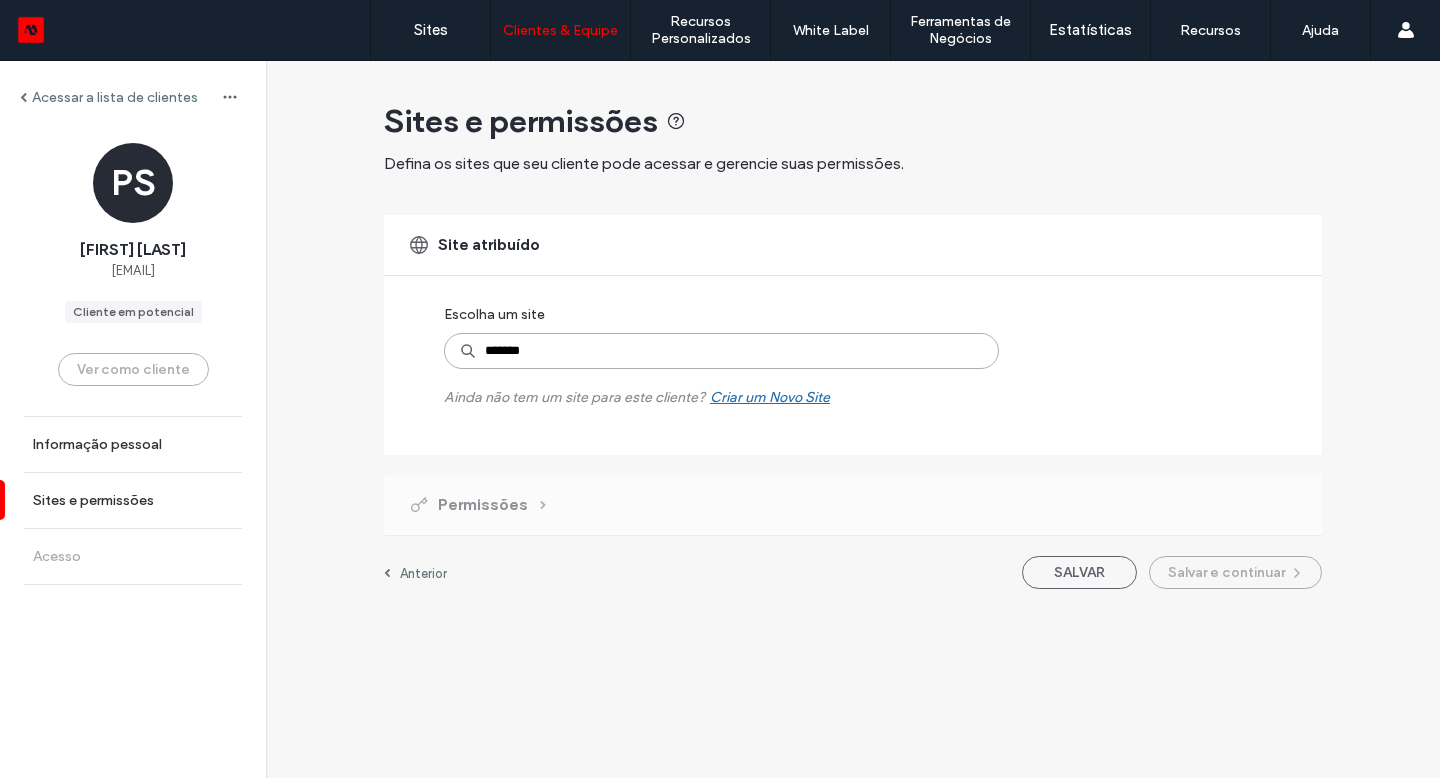 type on "********" 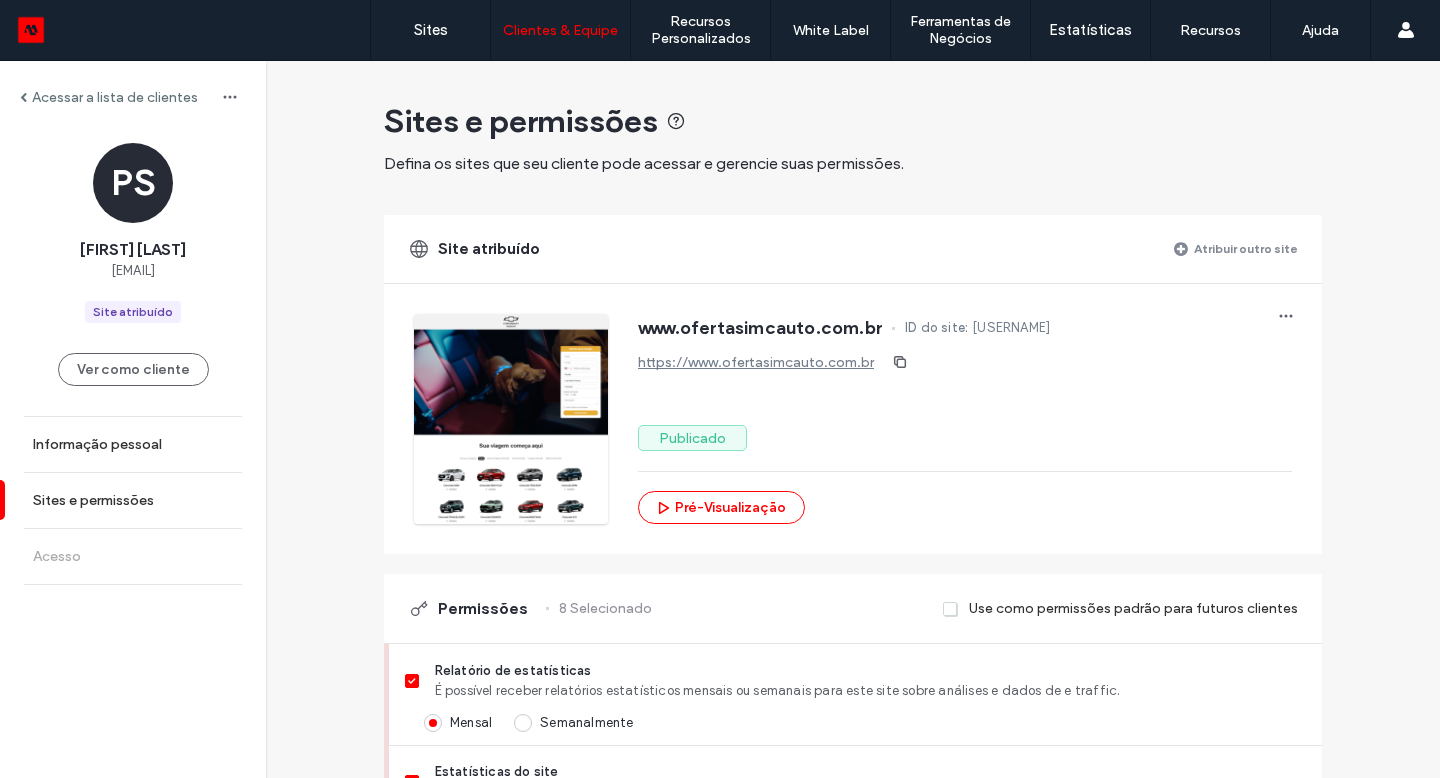 scroll, scrollTop: 476, scrollLeft: 0, axis: vertical 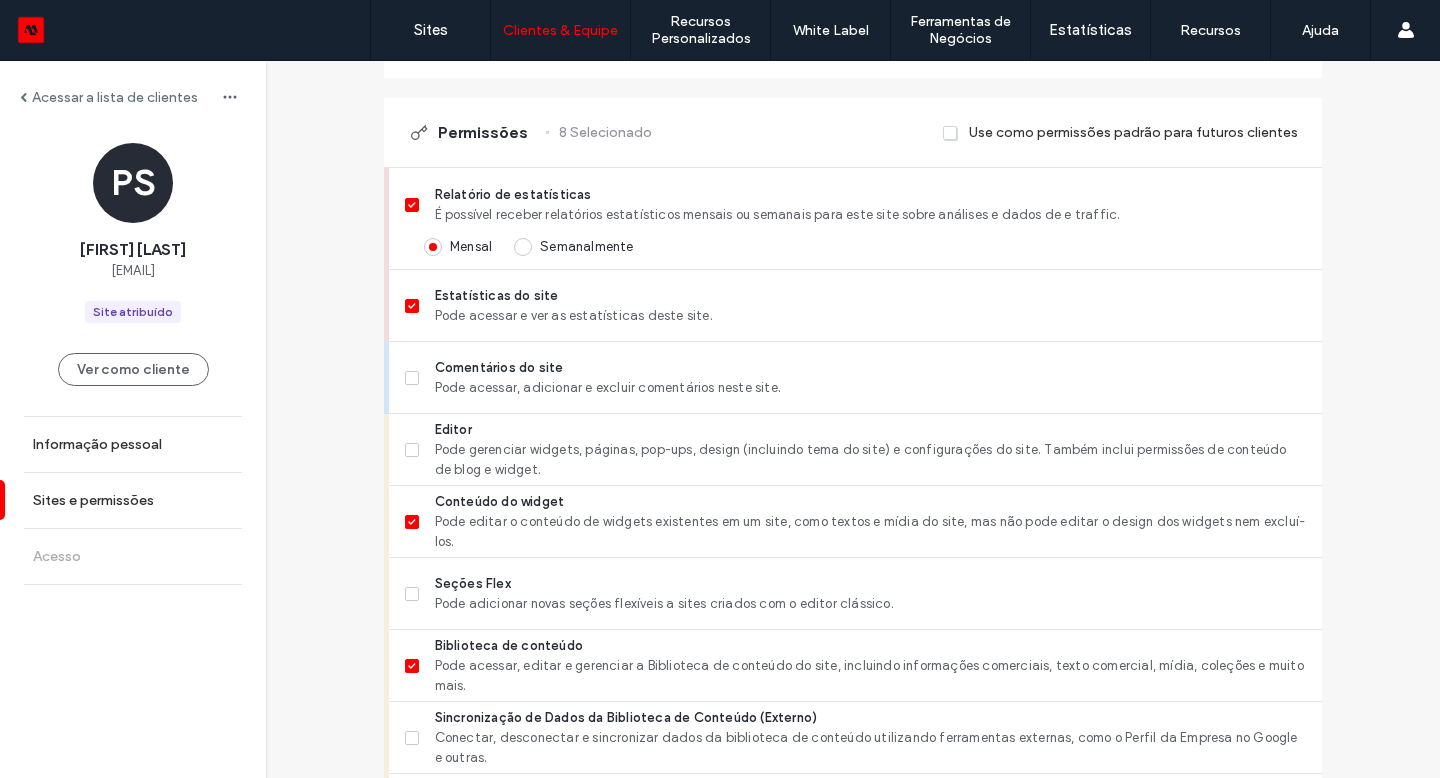 click at bounding box center (412, 450) 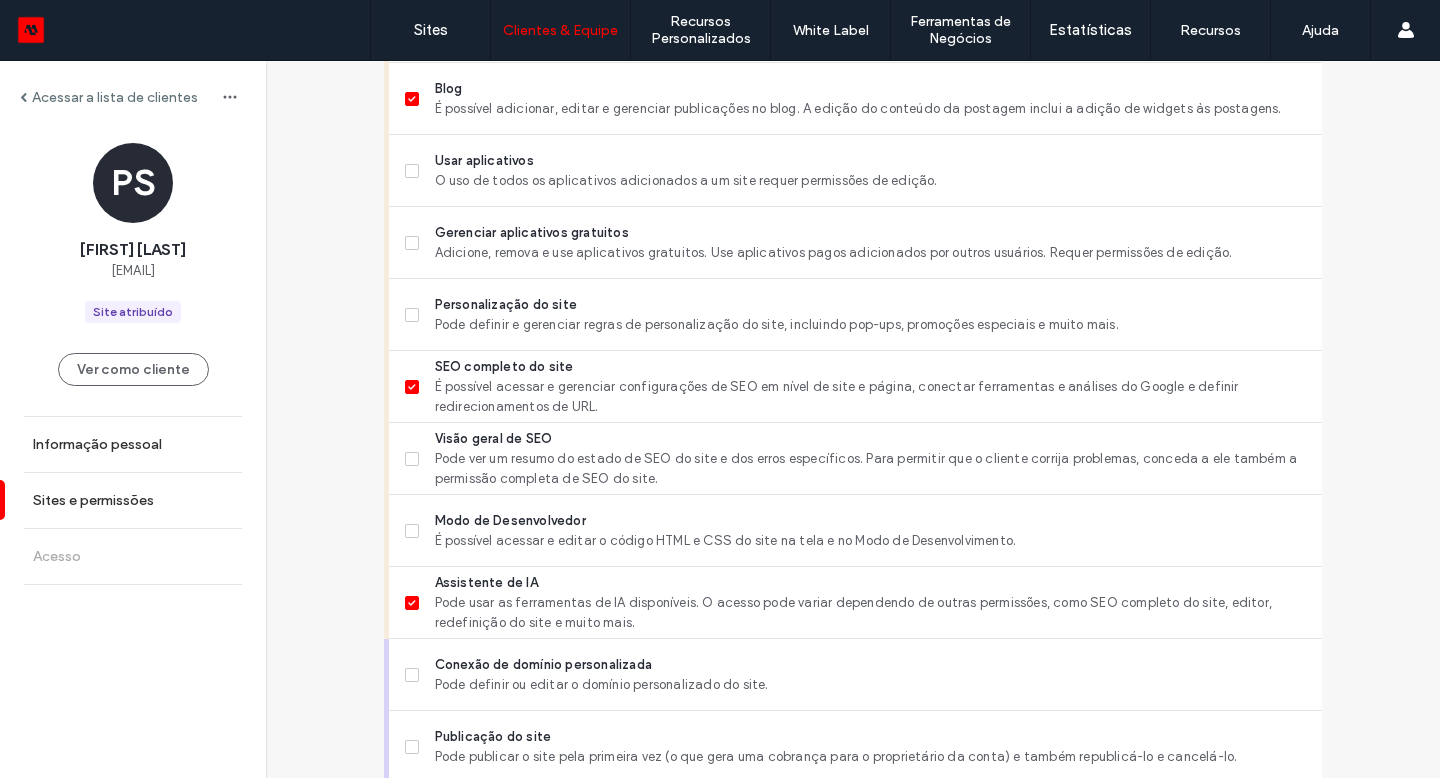scroll, scrollTop: 1696, scrollLeft: 0, axis: vertical 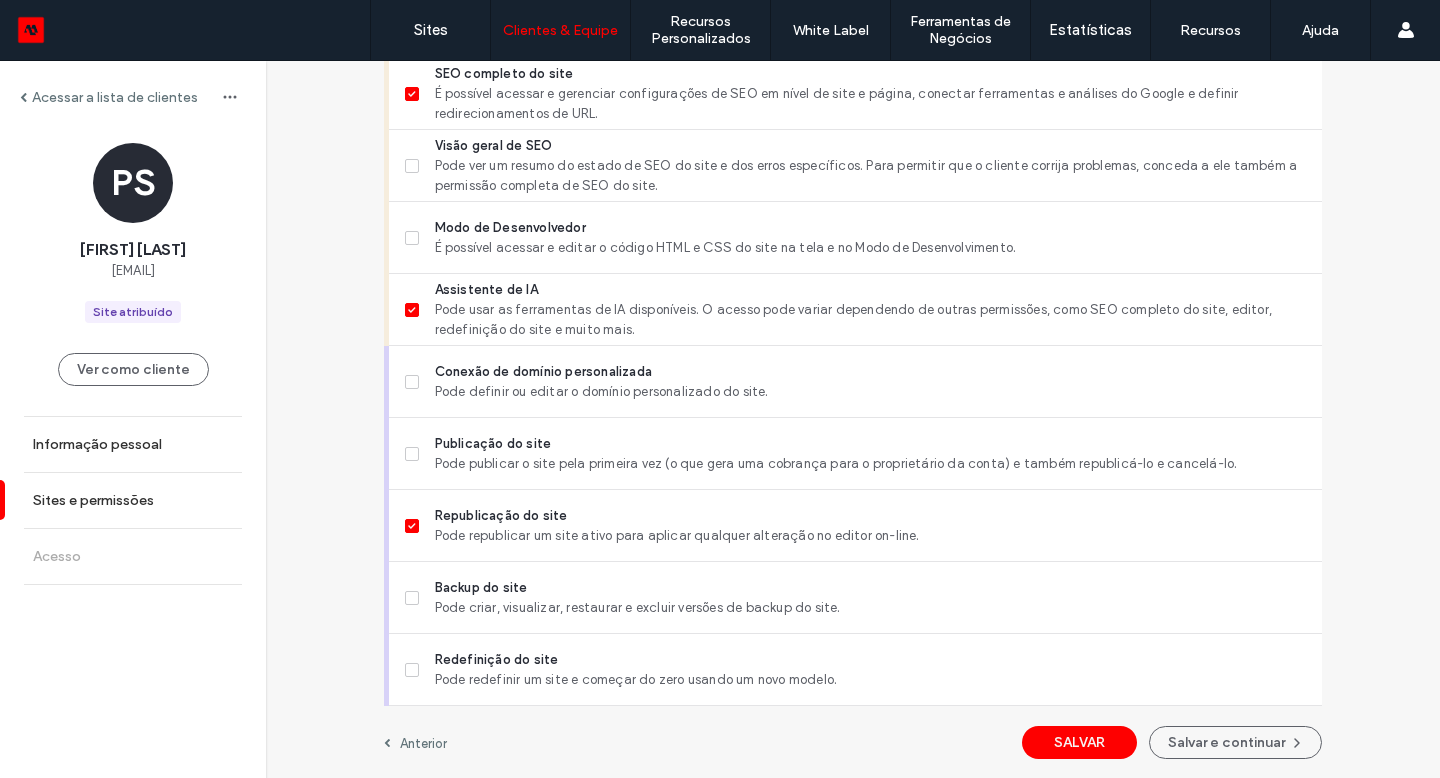 click on "Salvar e continuar" at bounding box center [1235, 742] 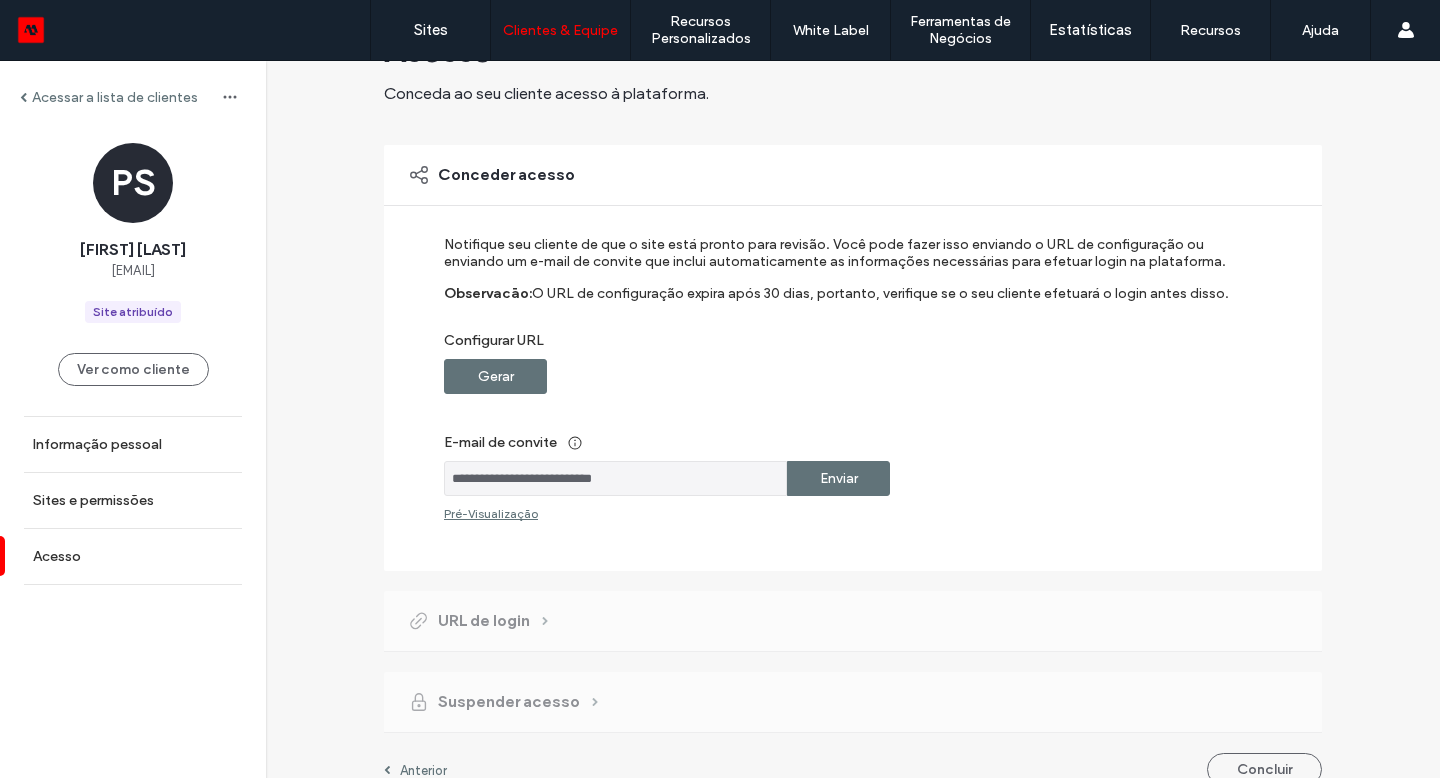 scroll, scrollTop: 97, scrollLeft: 0, axis: vertical 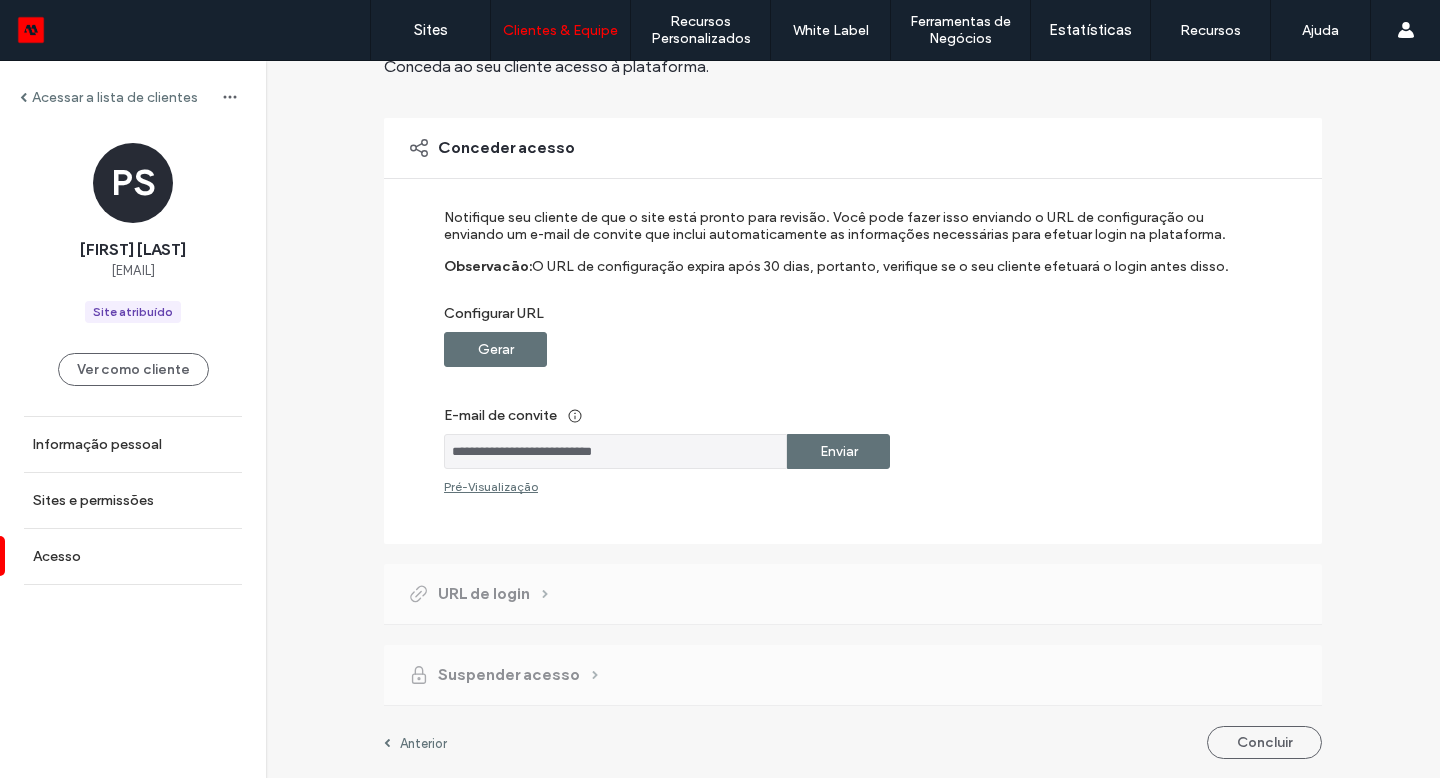 click on "Concluir" at bounding box center (1264, 742) 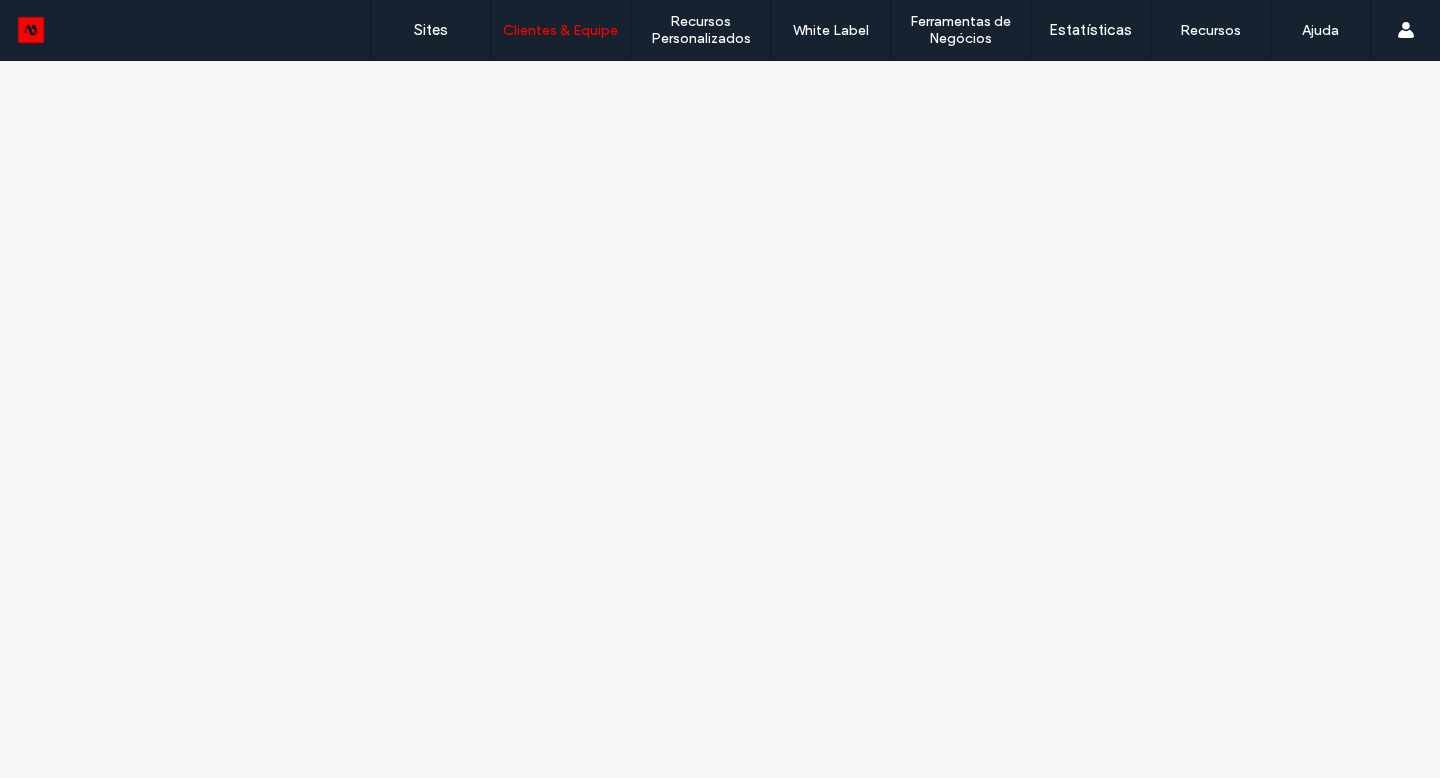 scroll, scrollTop: 0, scrollLeft: 0, axis: both 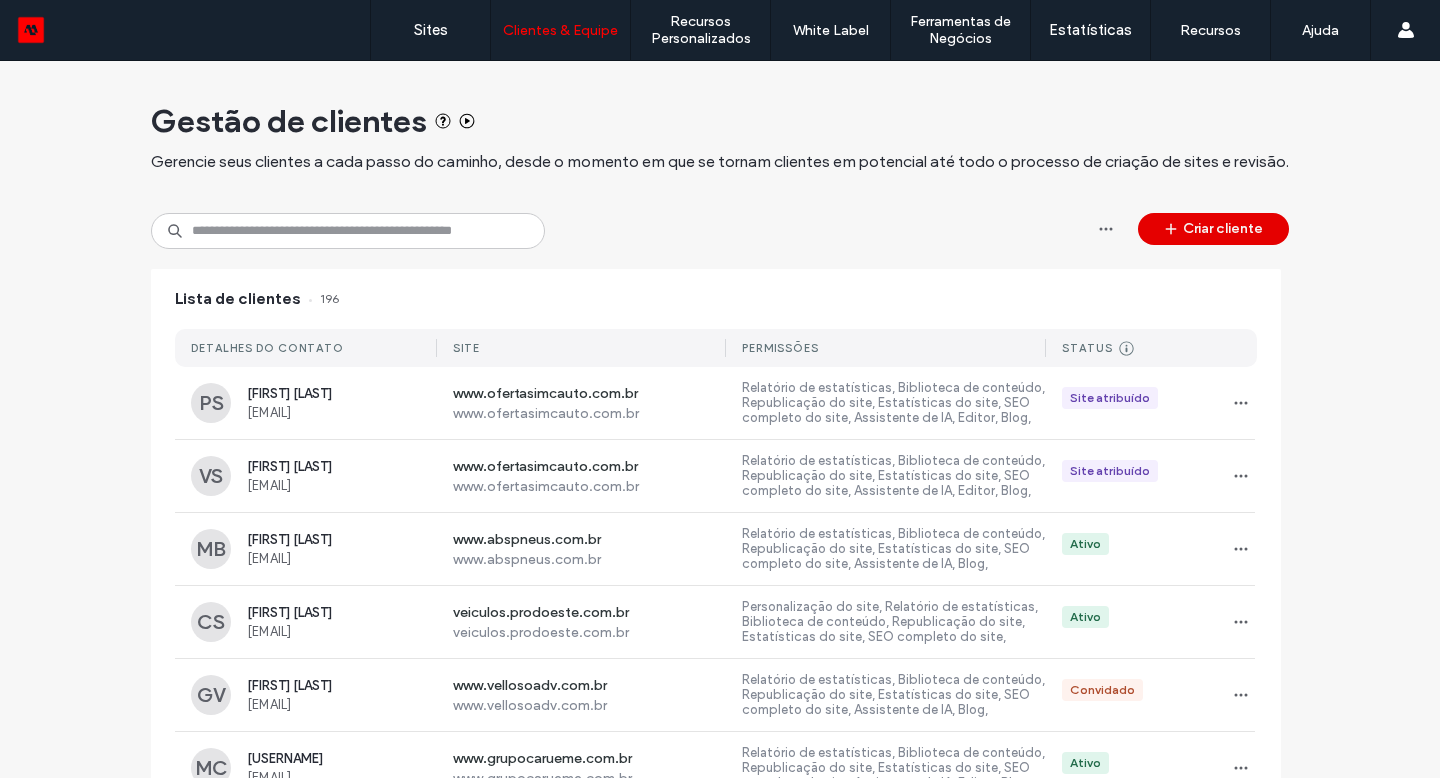 click on "Criar cliente" at bounding box center (1213, 229) 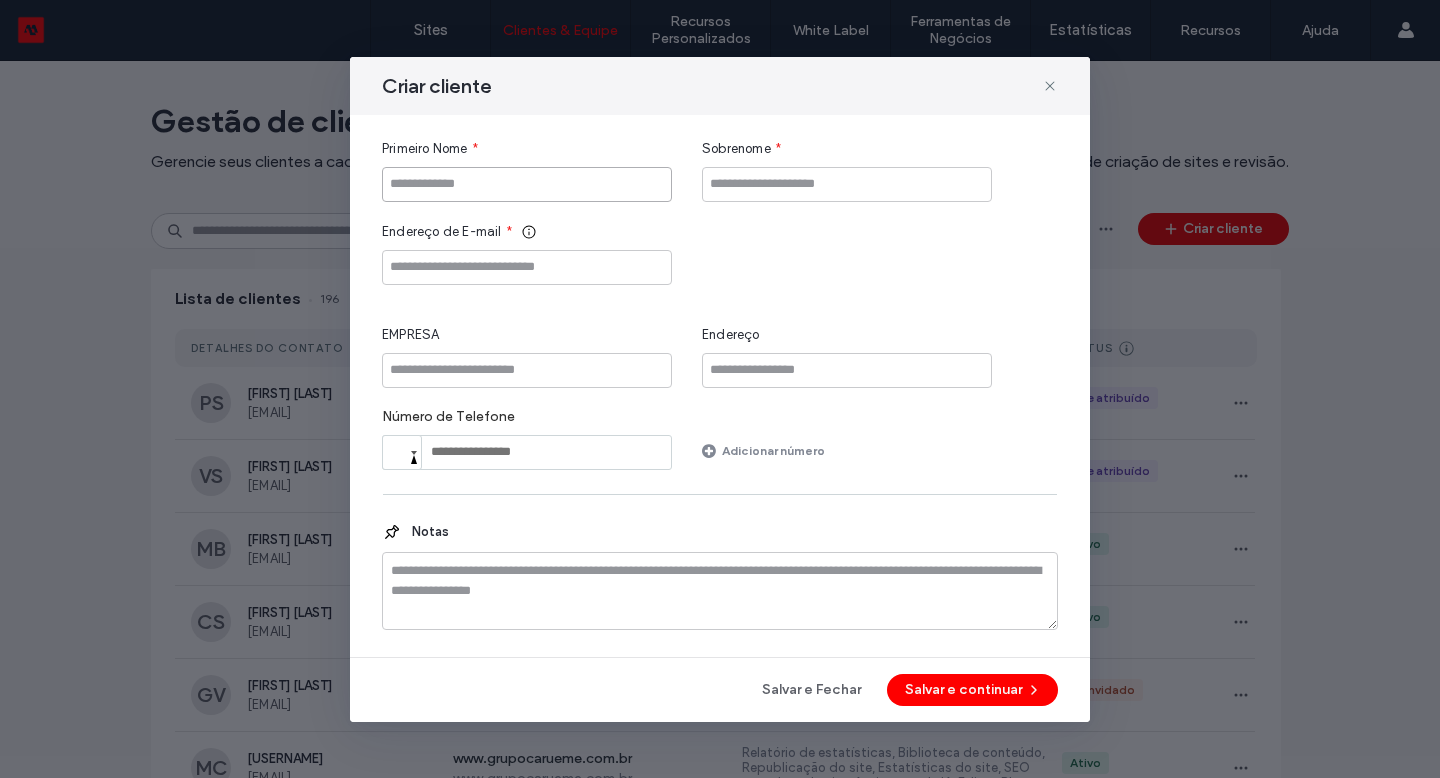 click at bounding box center [527, 184] 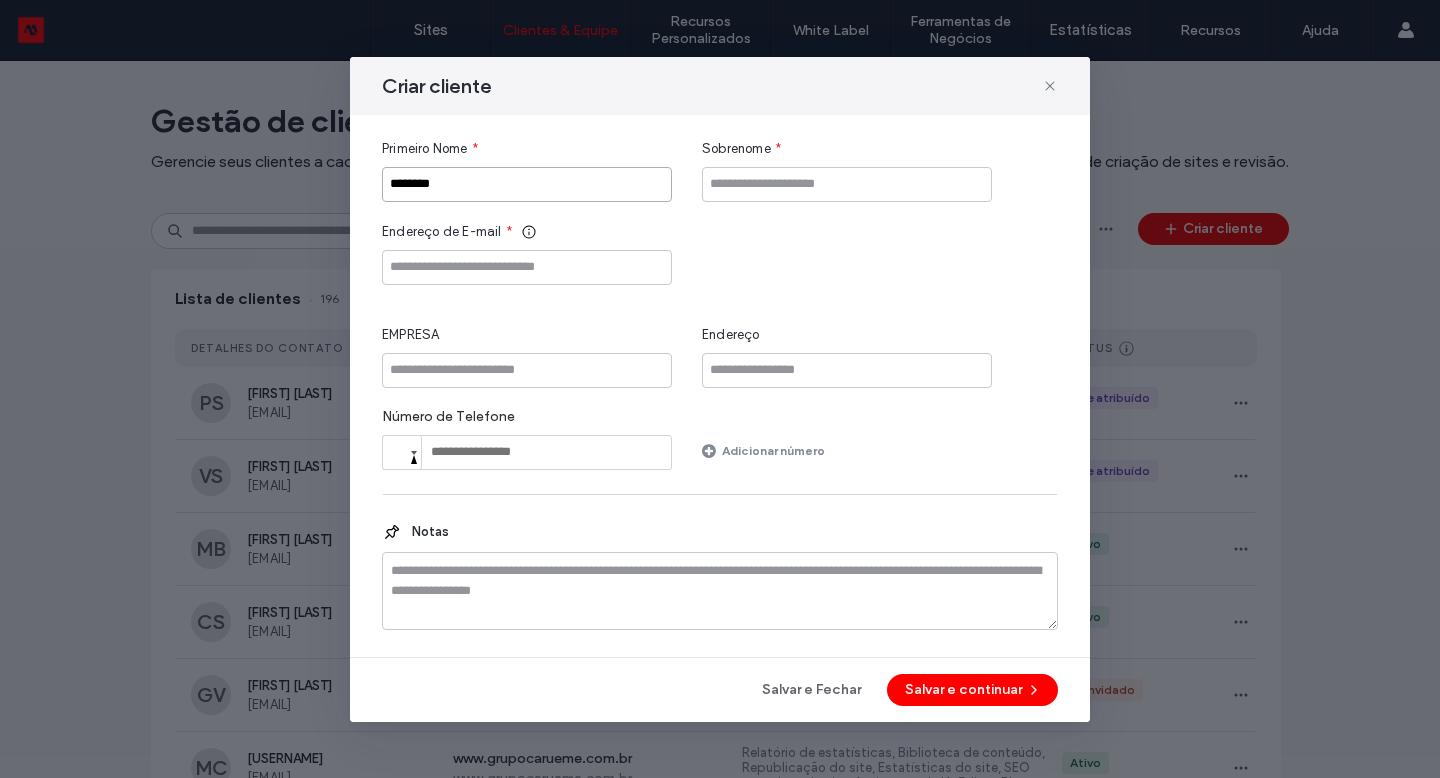 type on "********" 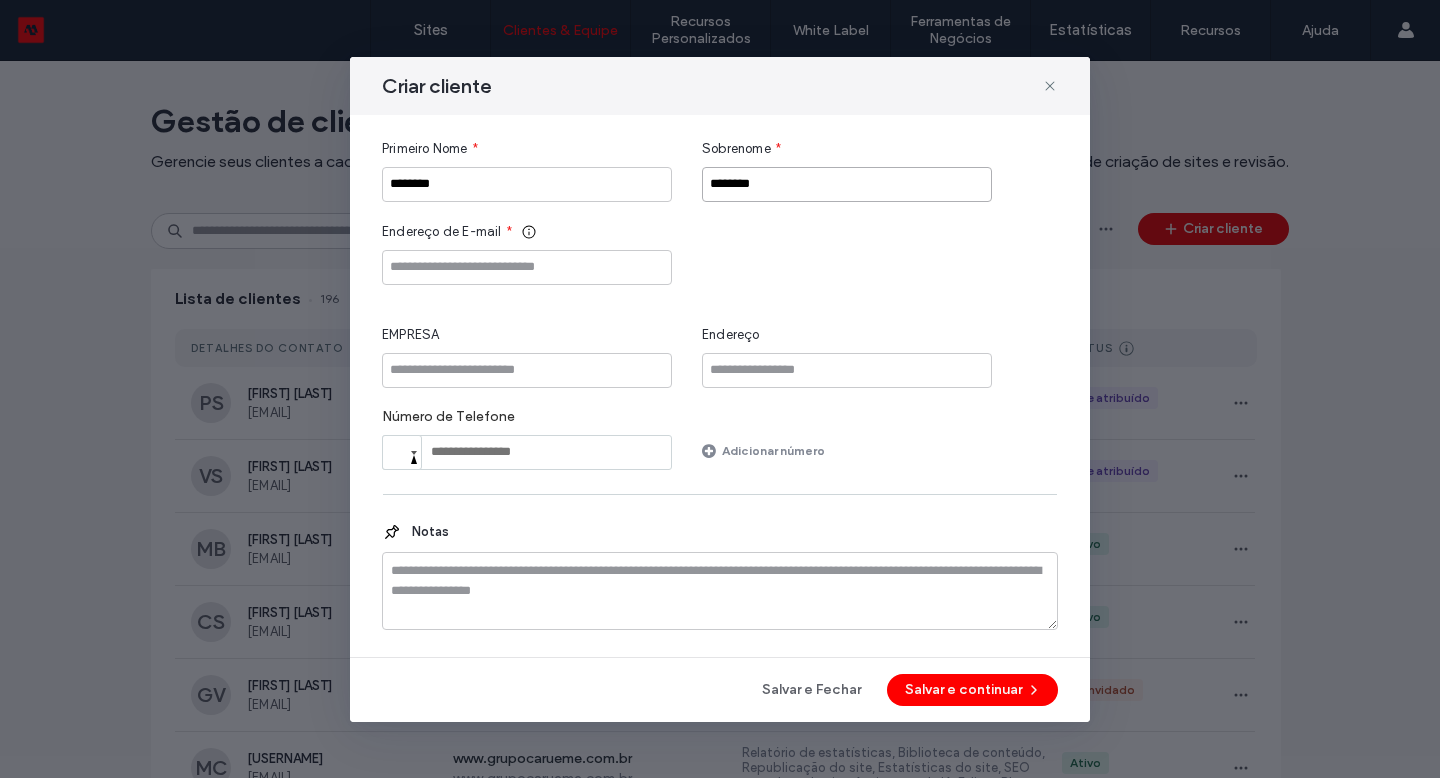 type on "********" 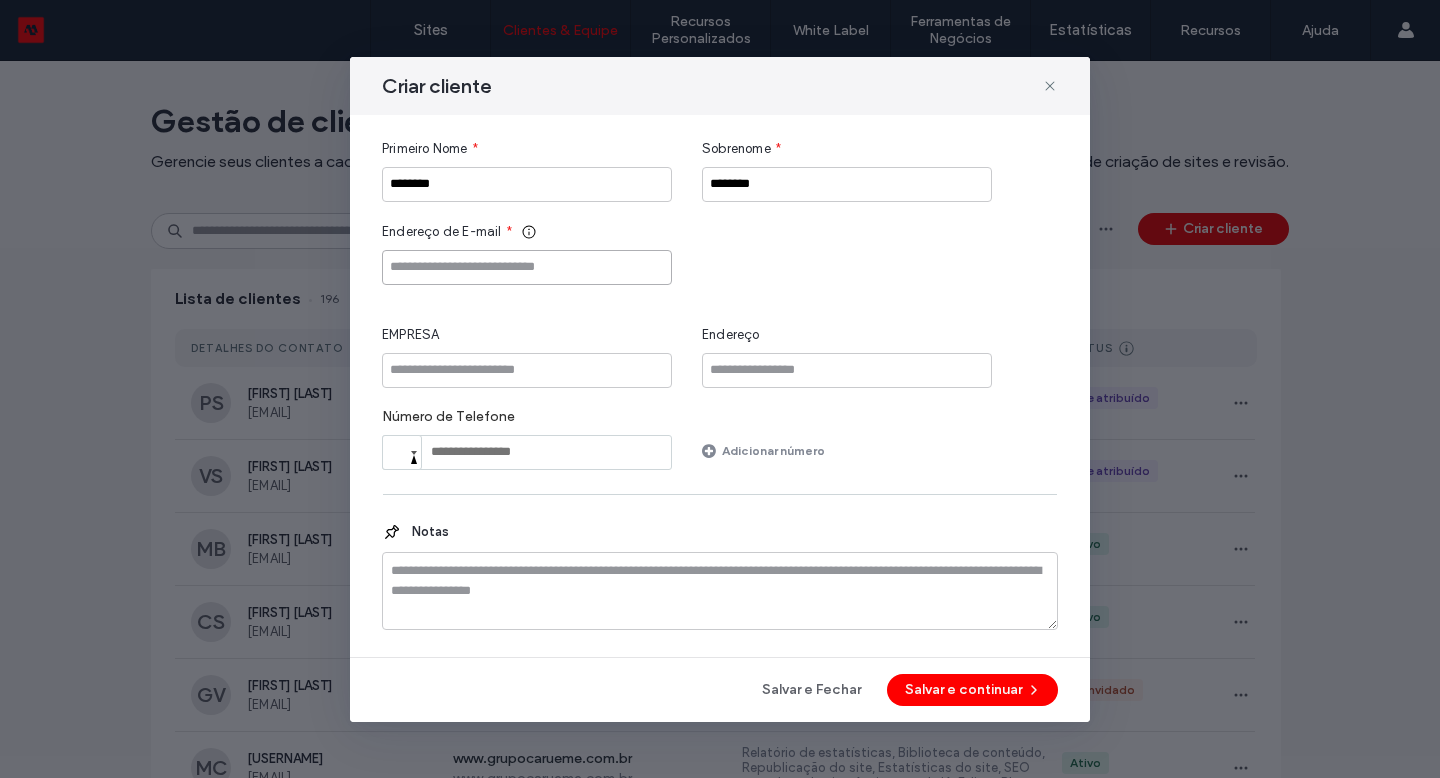paste on "**********" 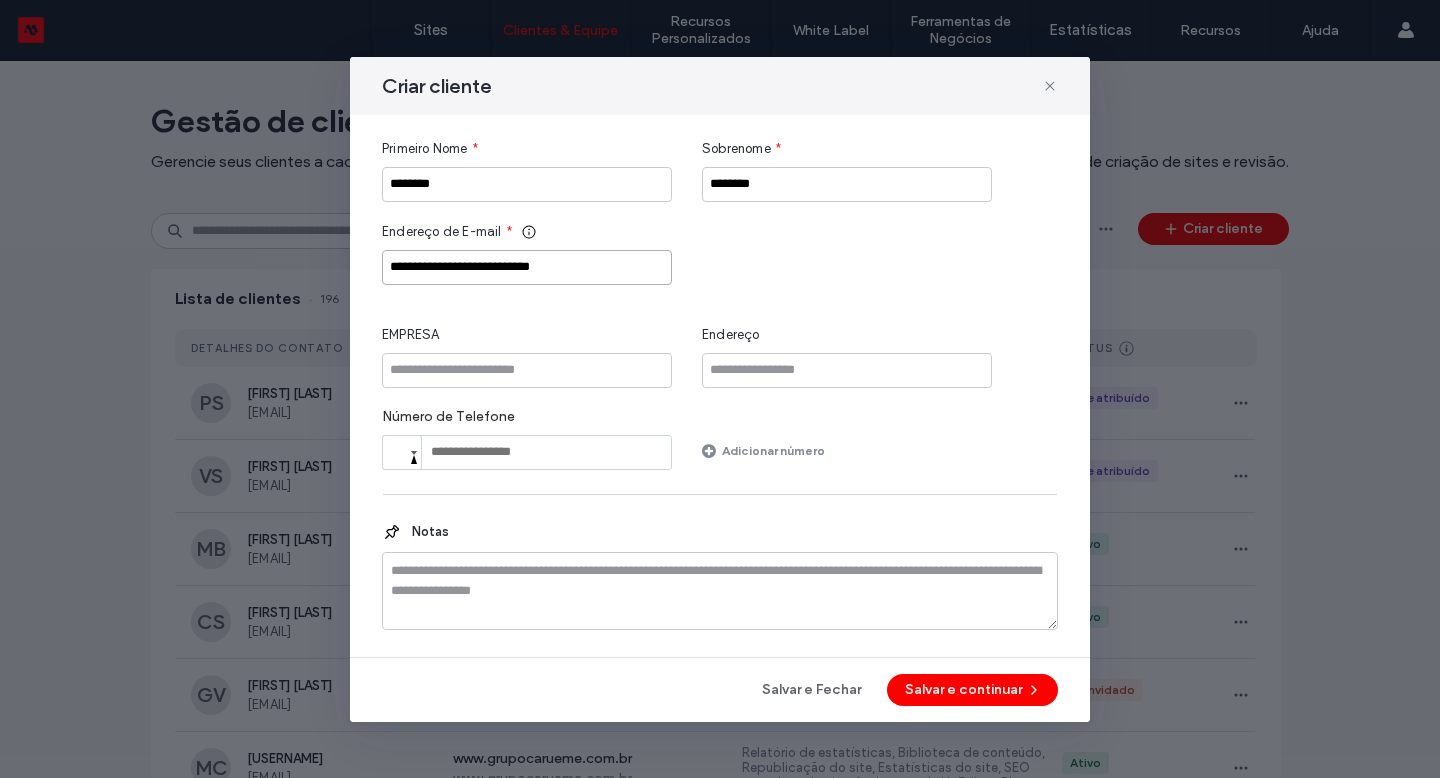 type on "**********" 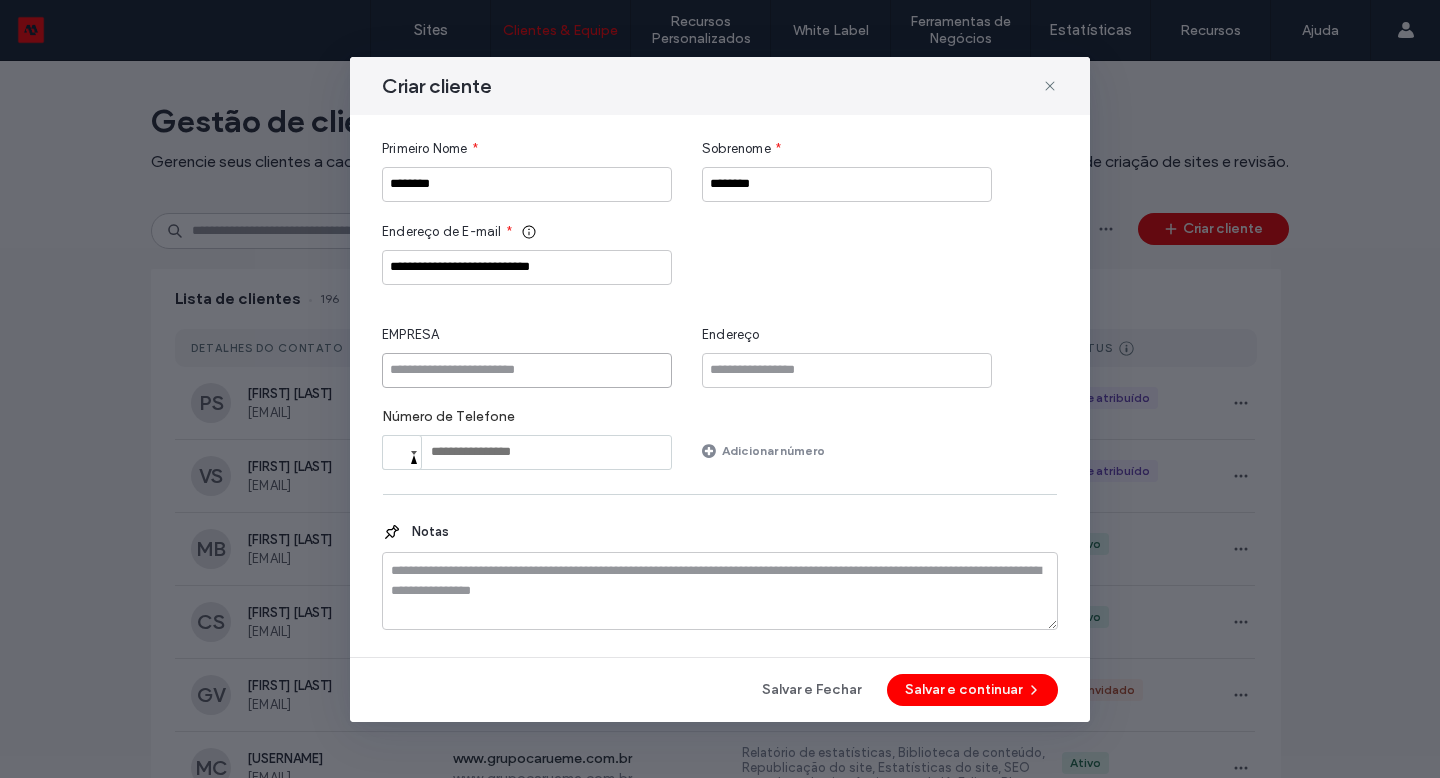 click at bounding box center (527, 370) 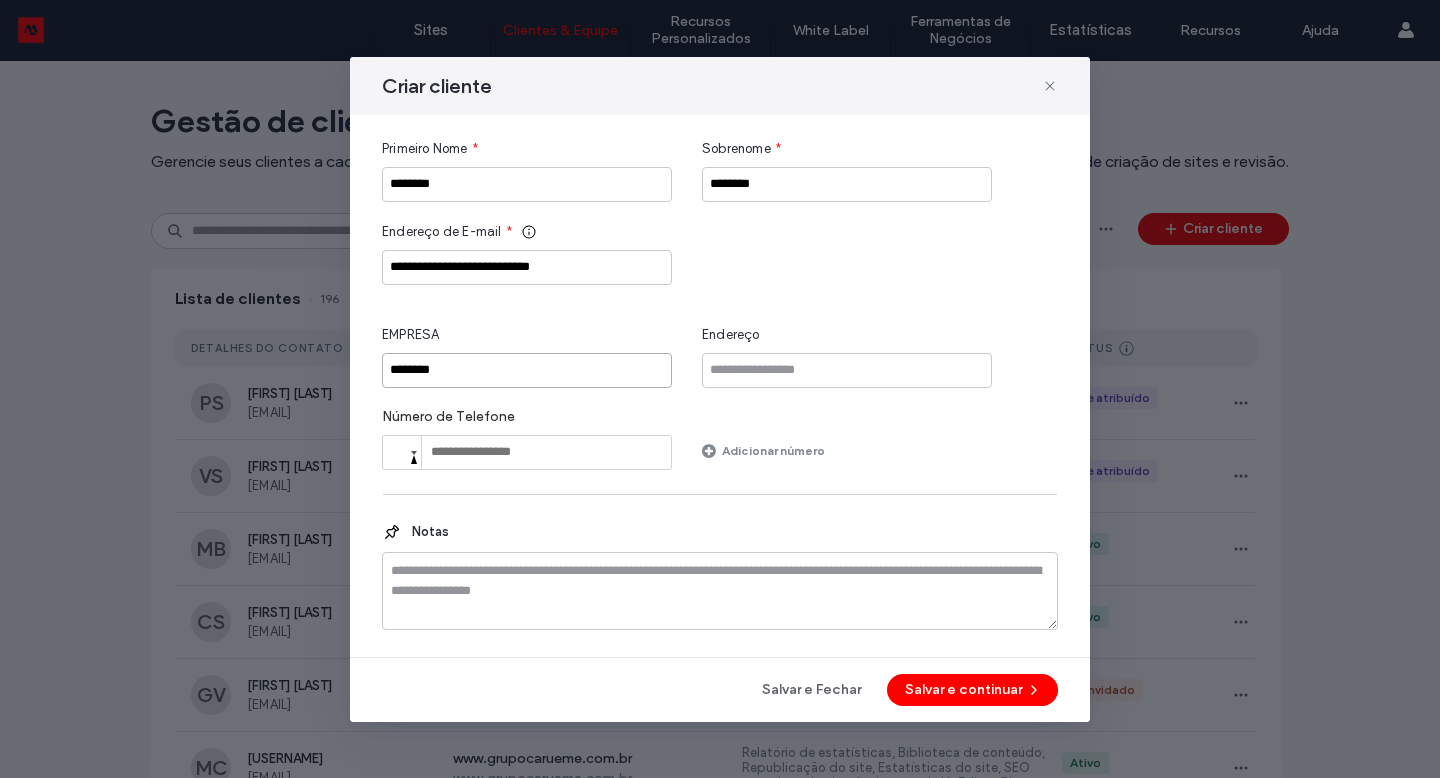 type on "********" 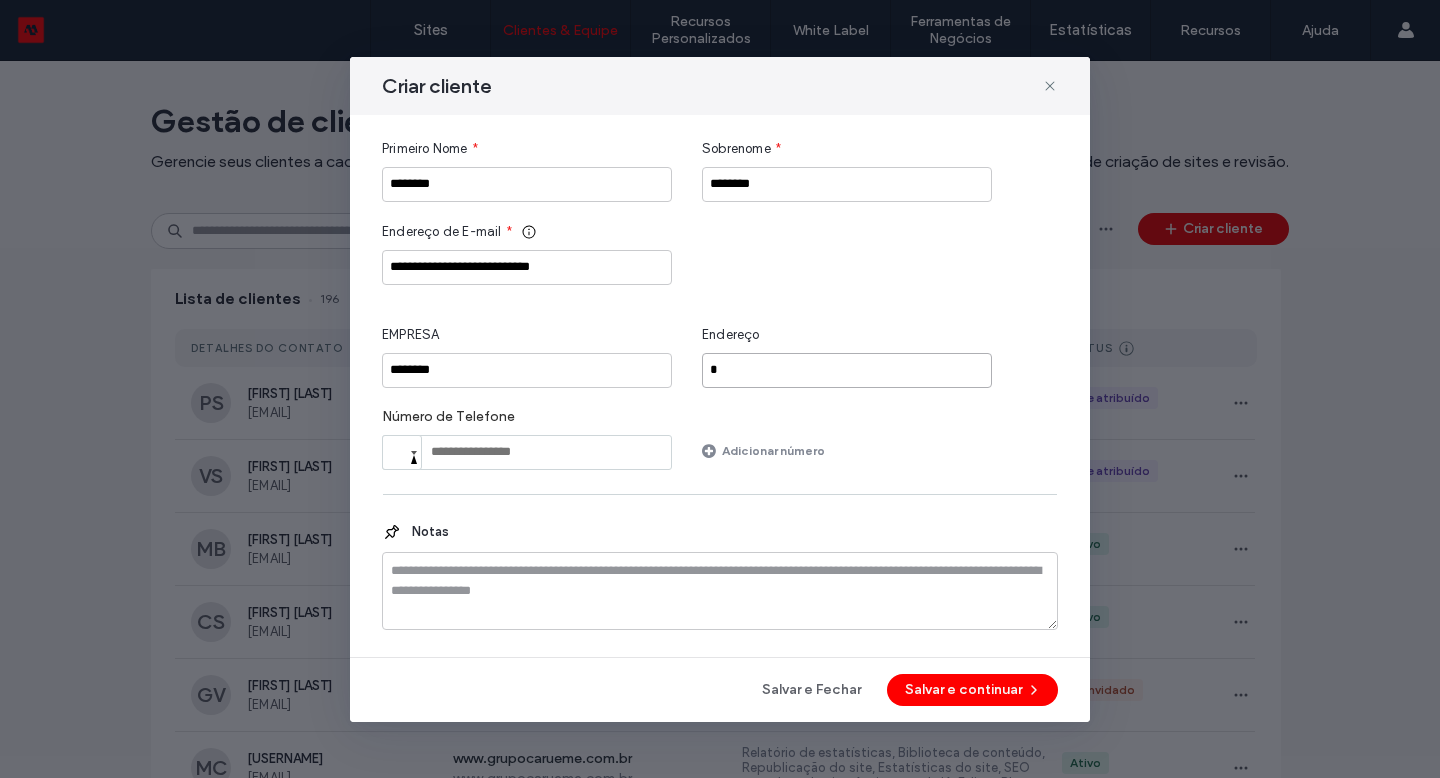 type on "*" 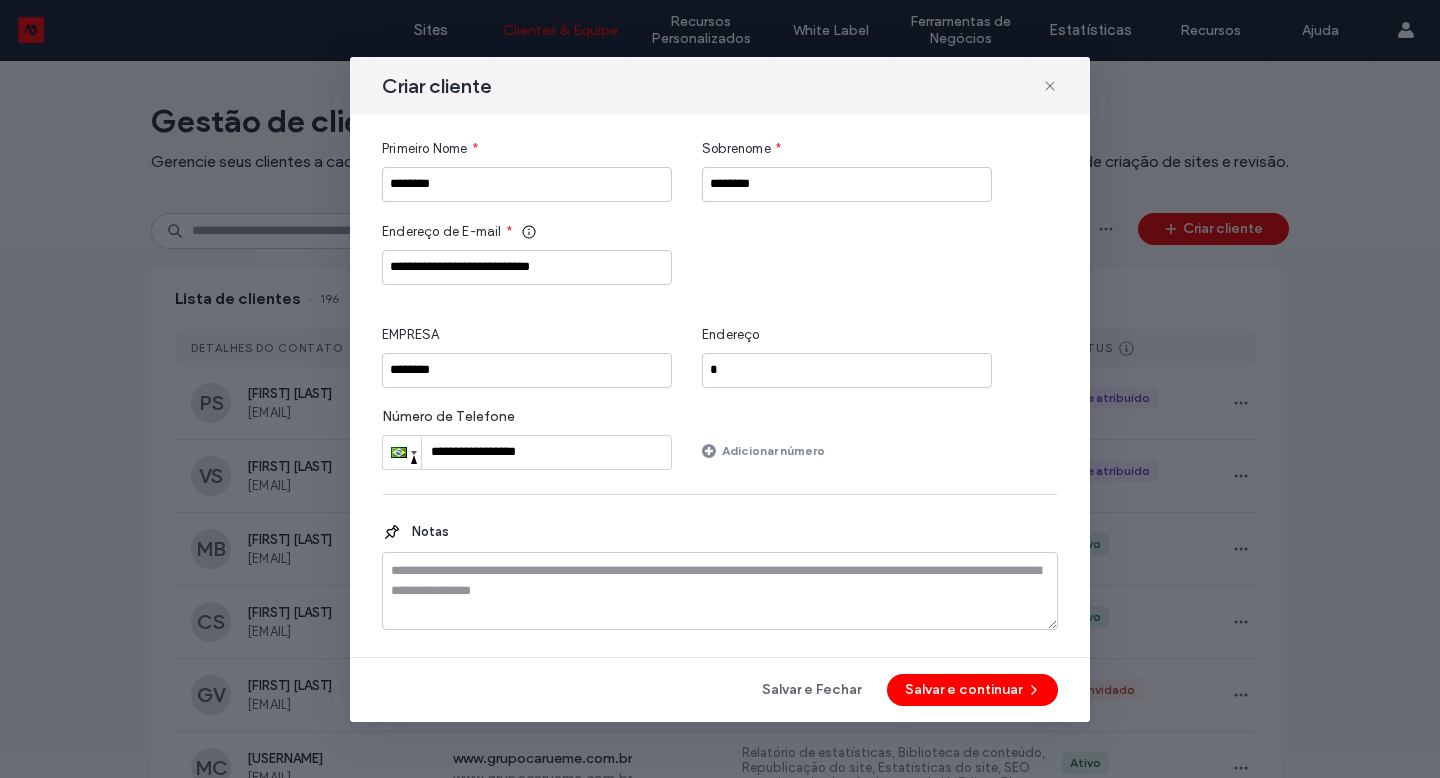 type on "**********" 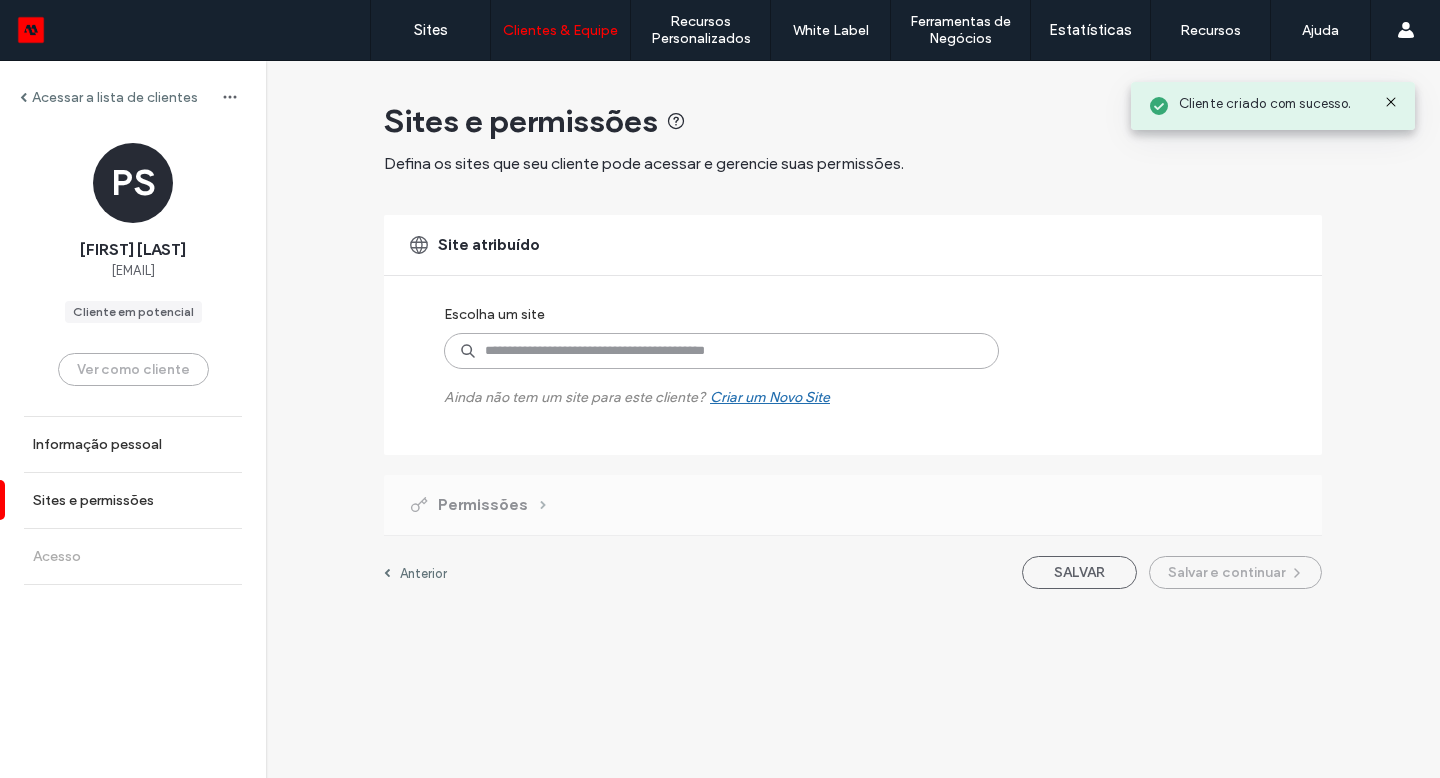click at bounding box center [721, 351] 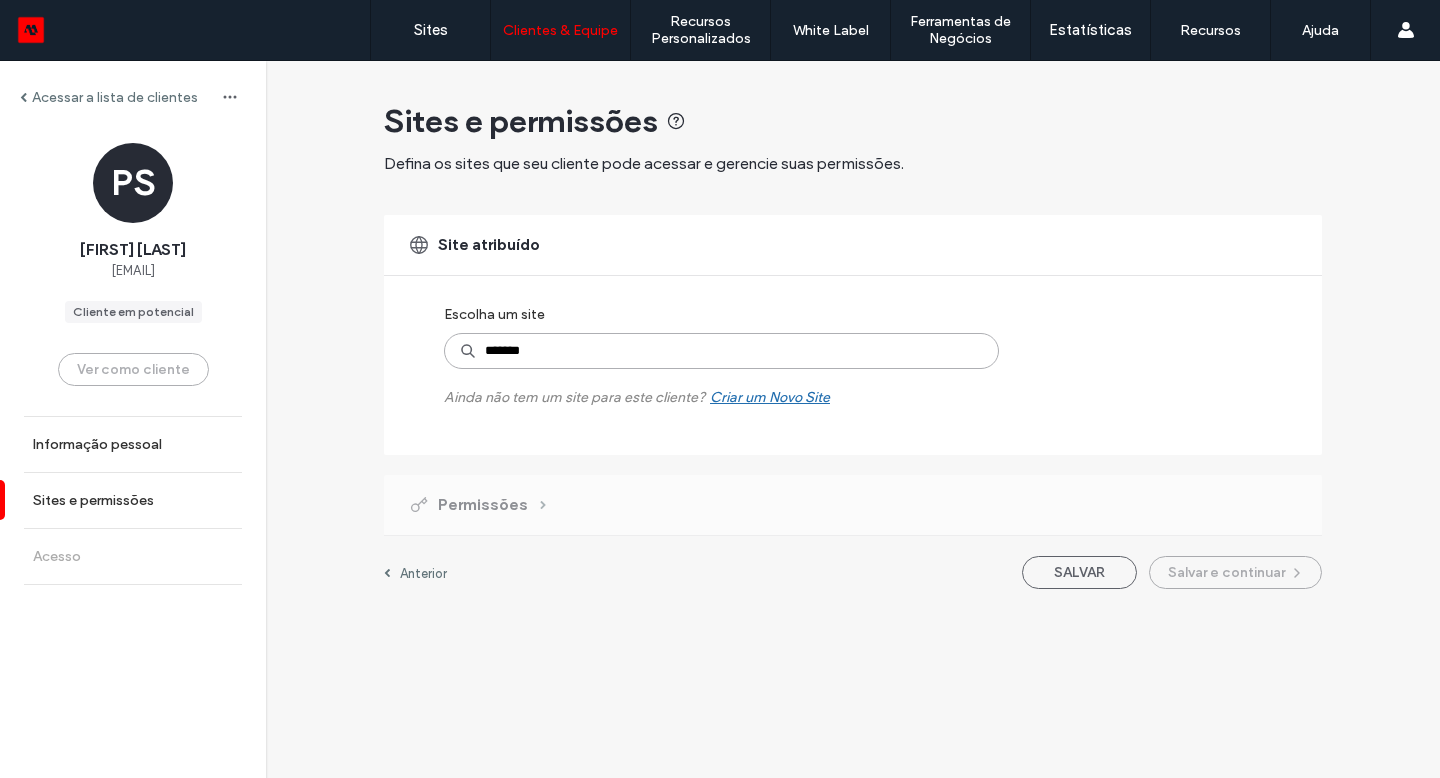 type on "******" 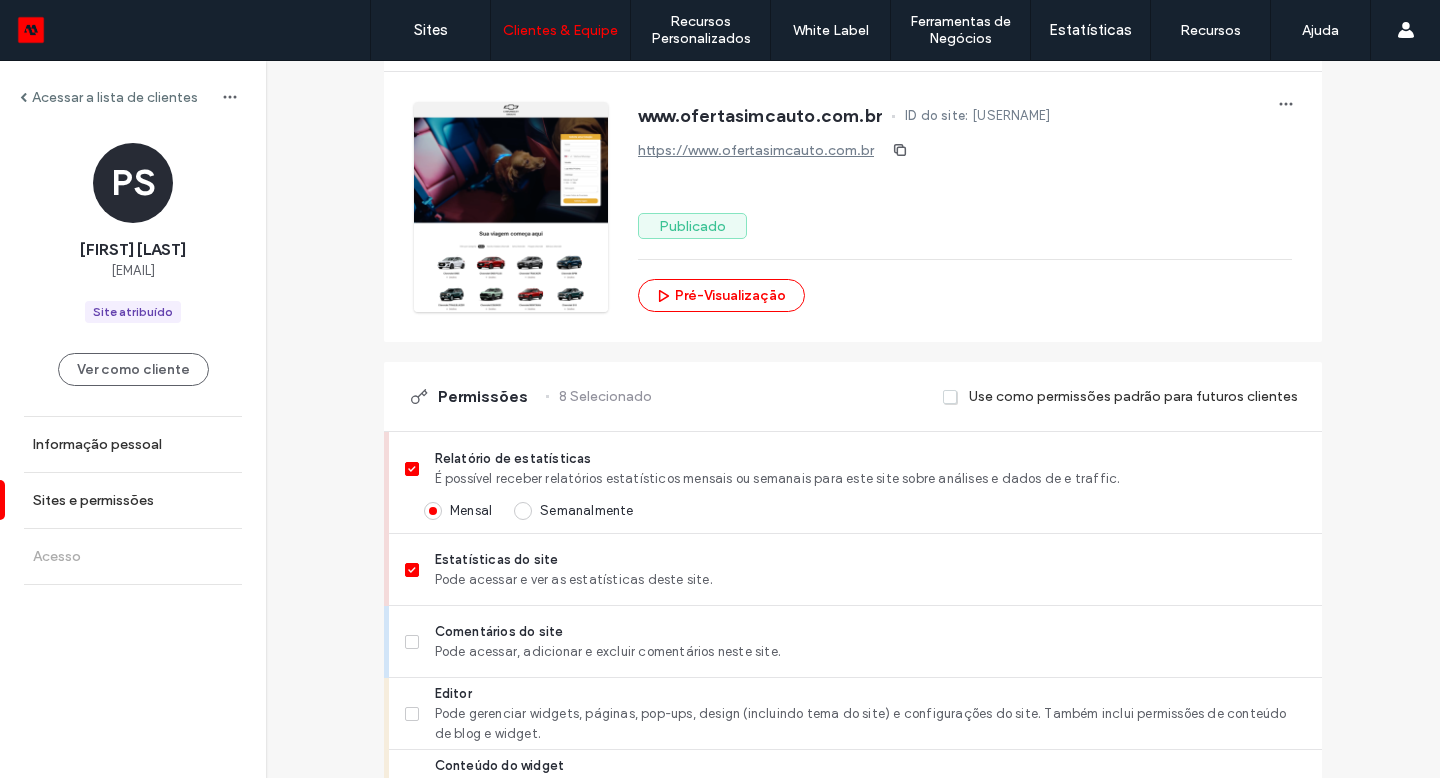 scroll, scrollTop: 216, scrollLeft: 0, axis: vertical 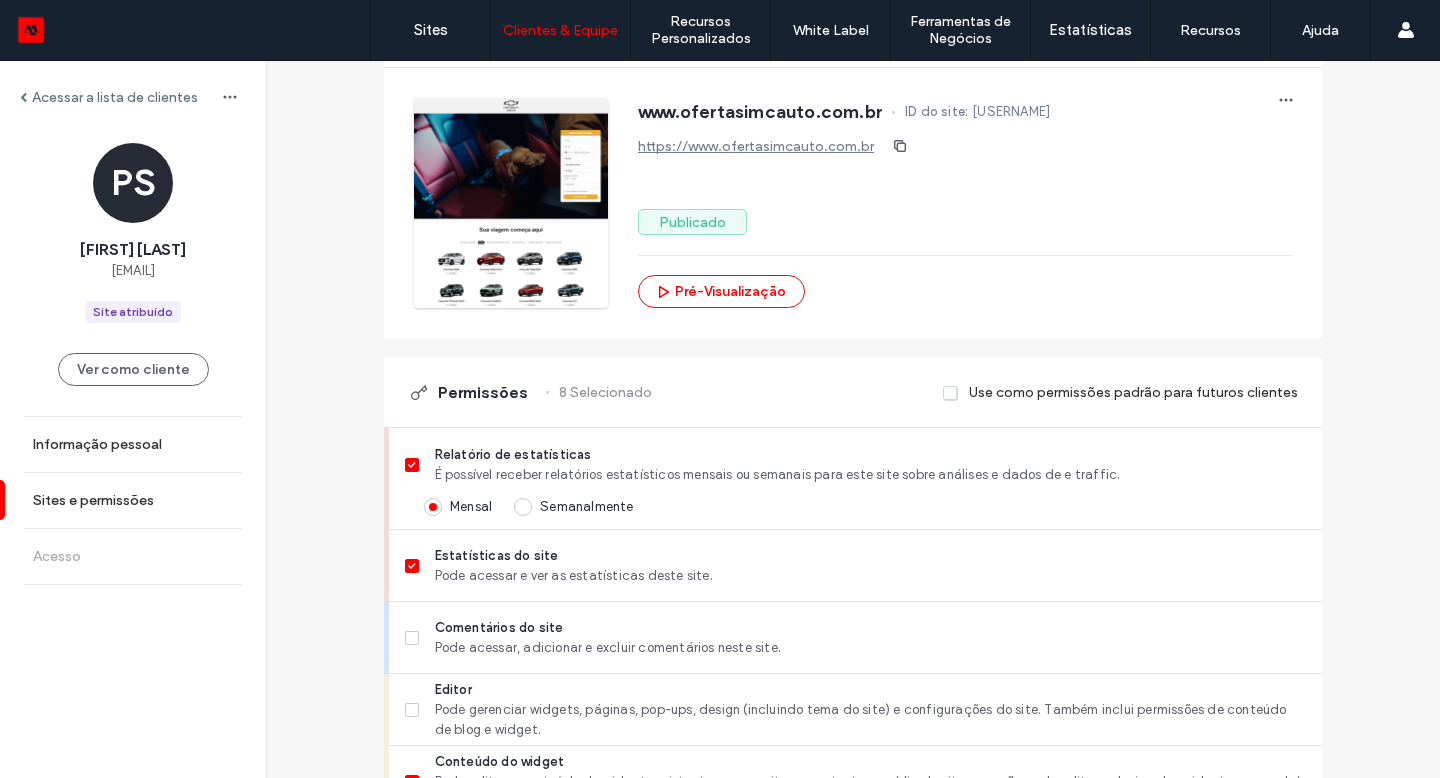 click 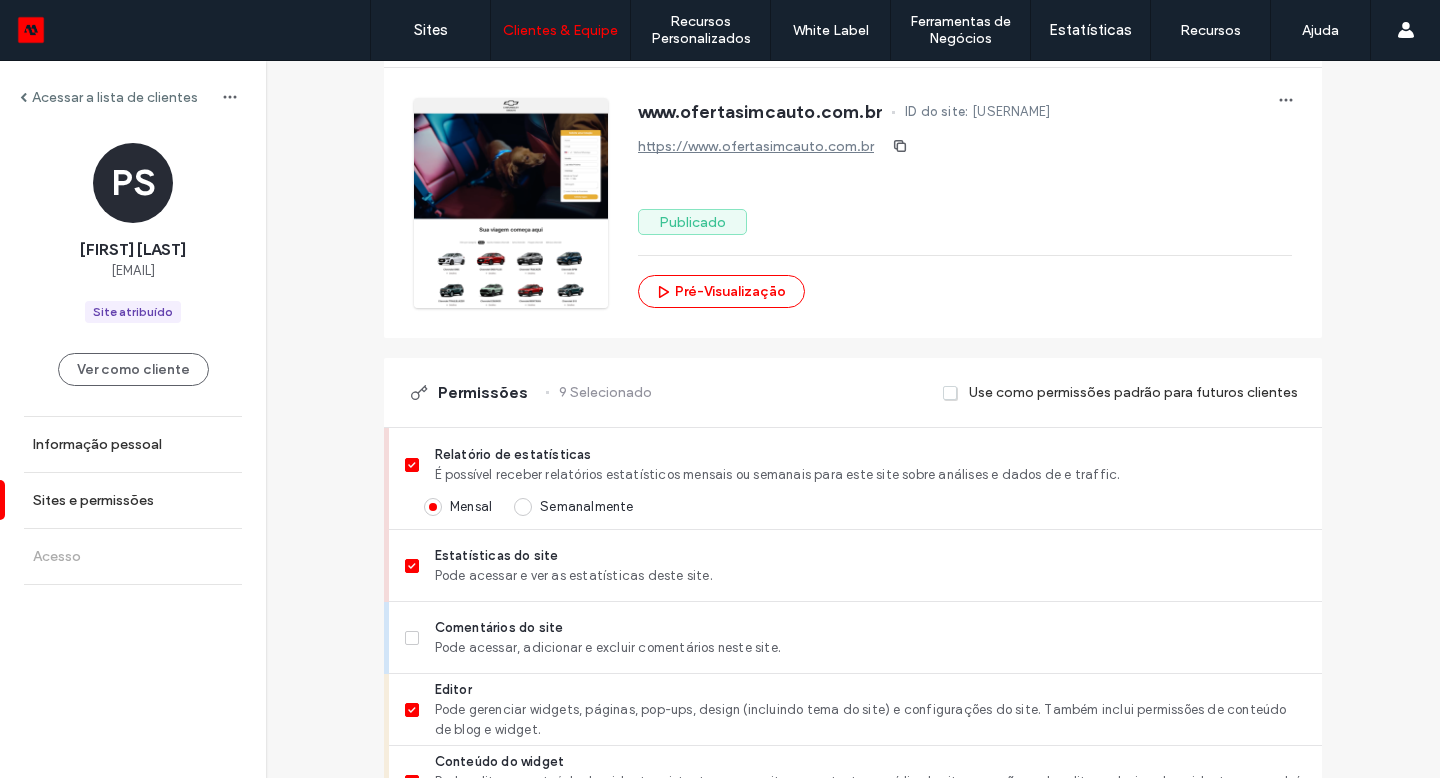 scroll, scrollTop: 1696, scrollLeft: 0, axis: vertical 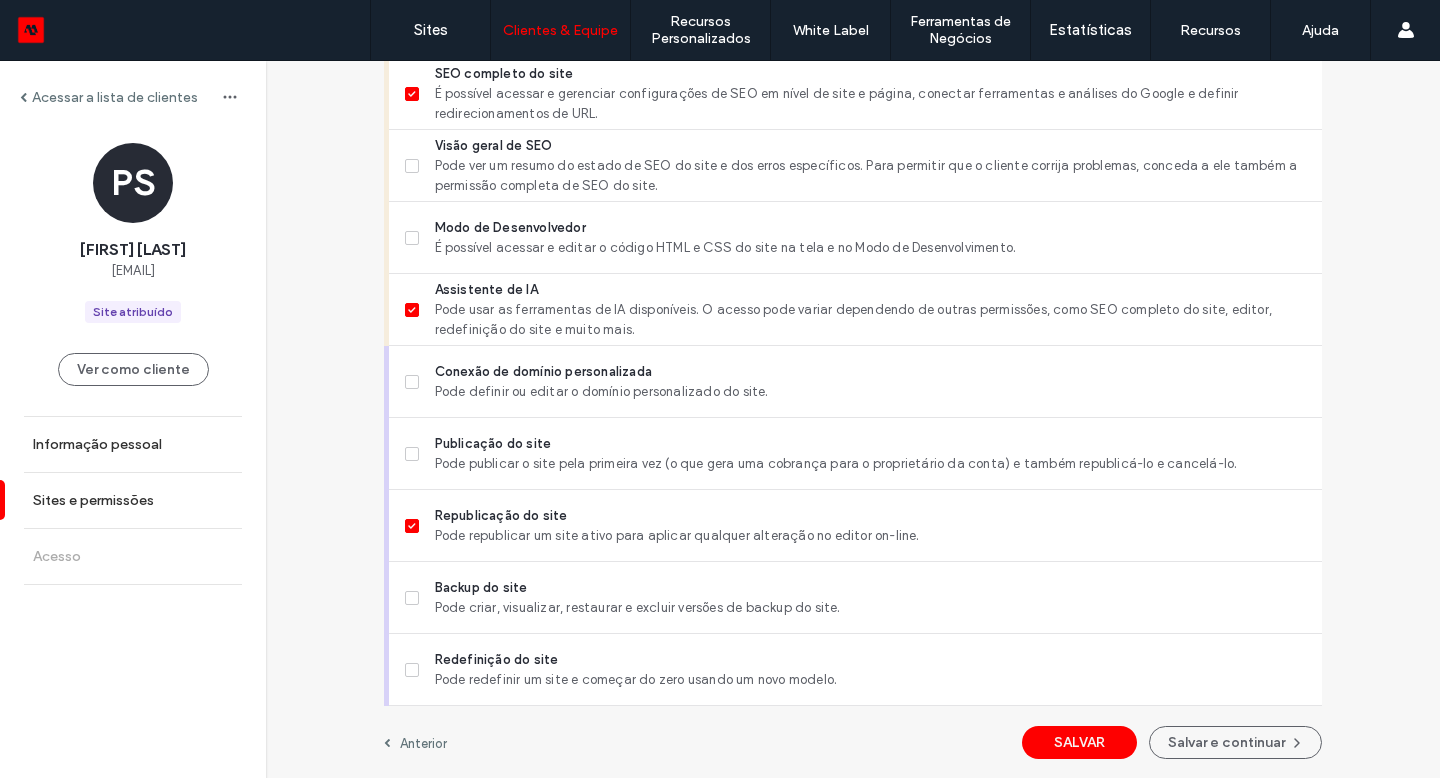 click on "Salvar e continuar" at bounding box center [1235, 742] 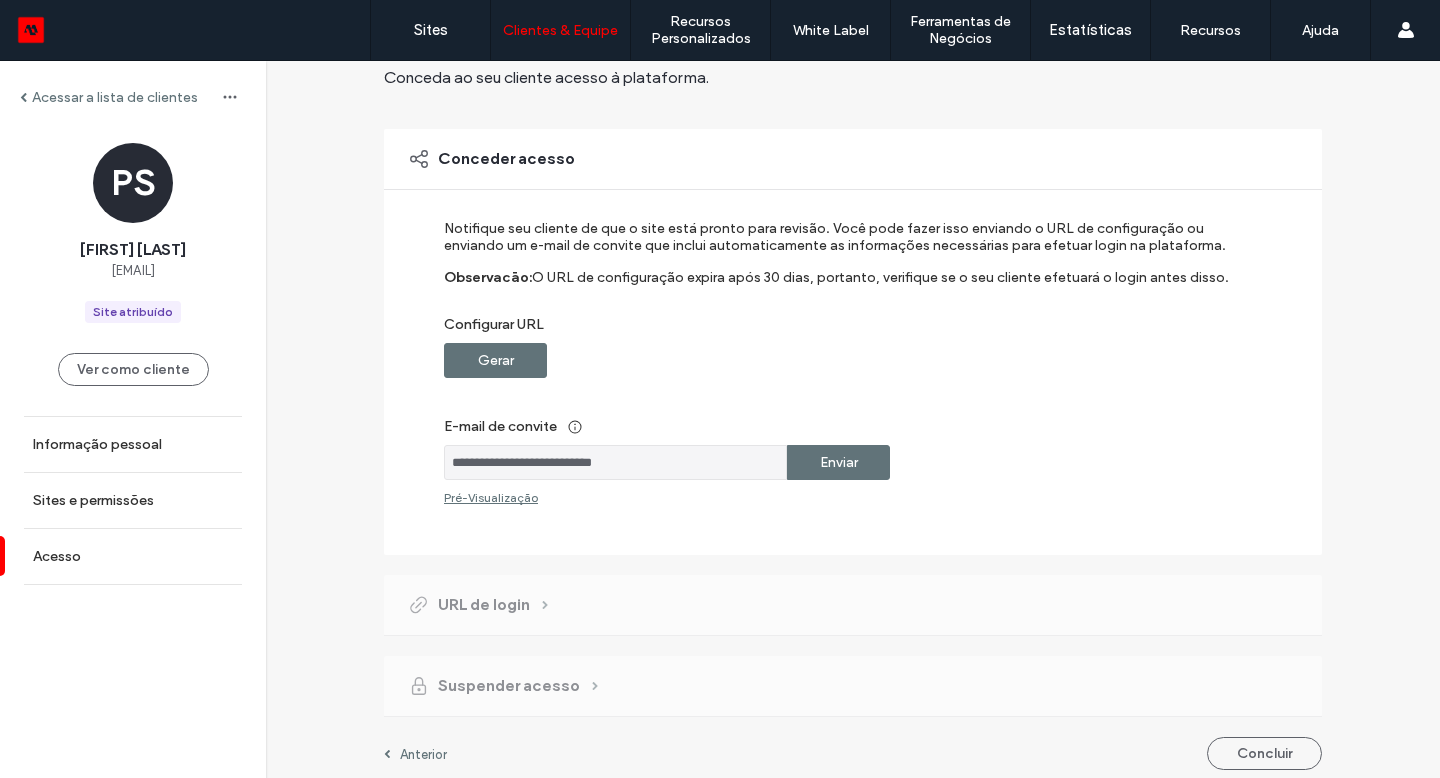 scroll, scrollTop: 97, scrollLeft: 0, axis: vertical 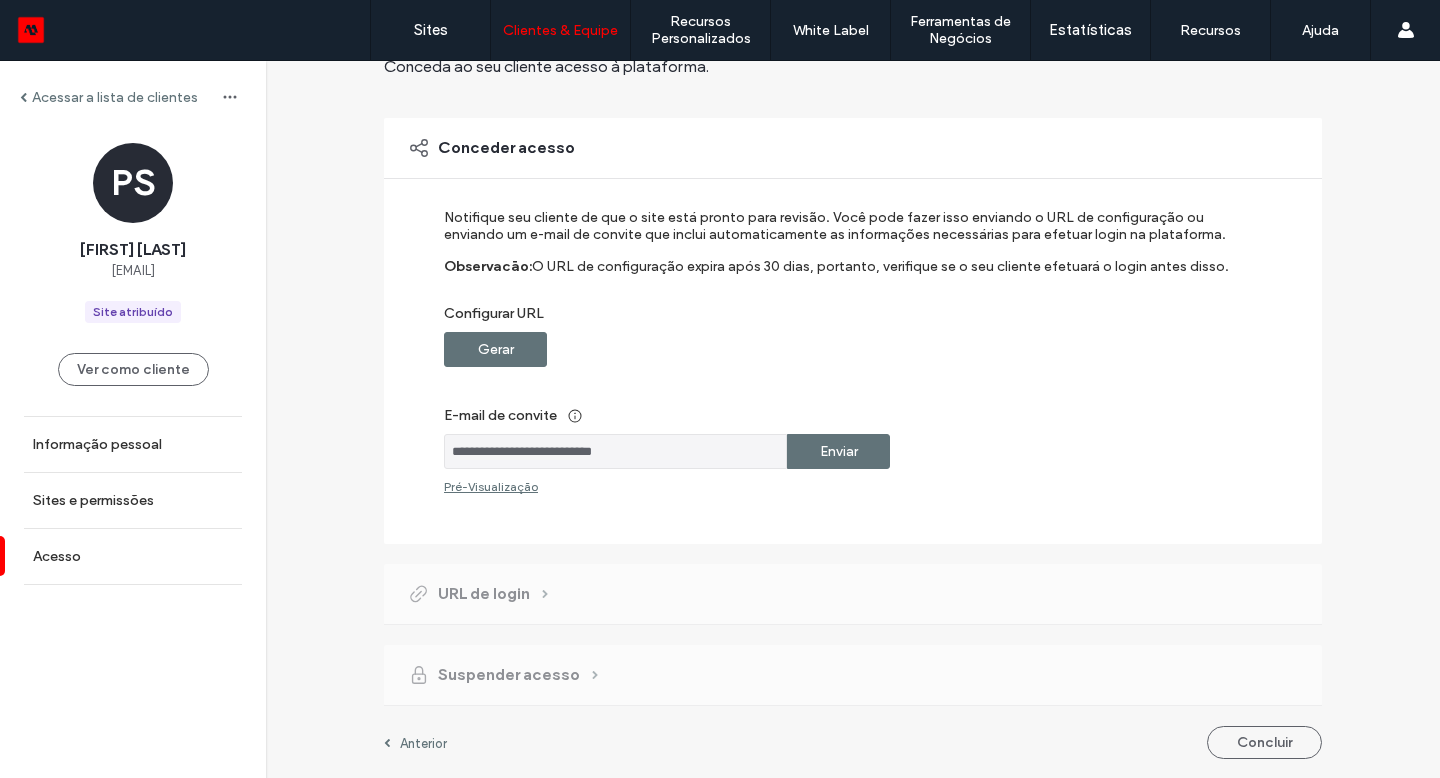 click on "Concluir" at bounding box center (1264, 742) 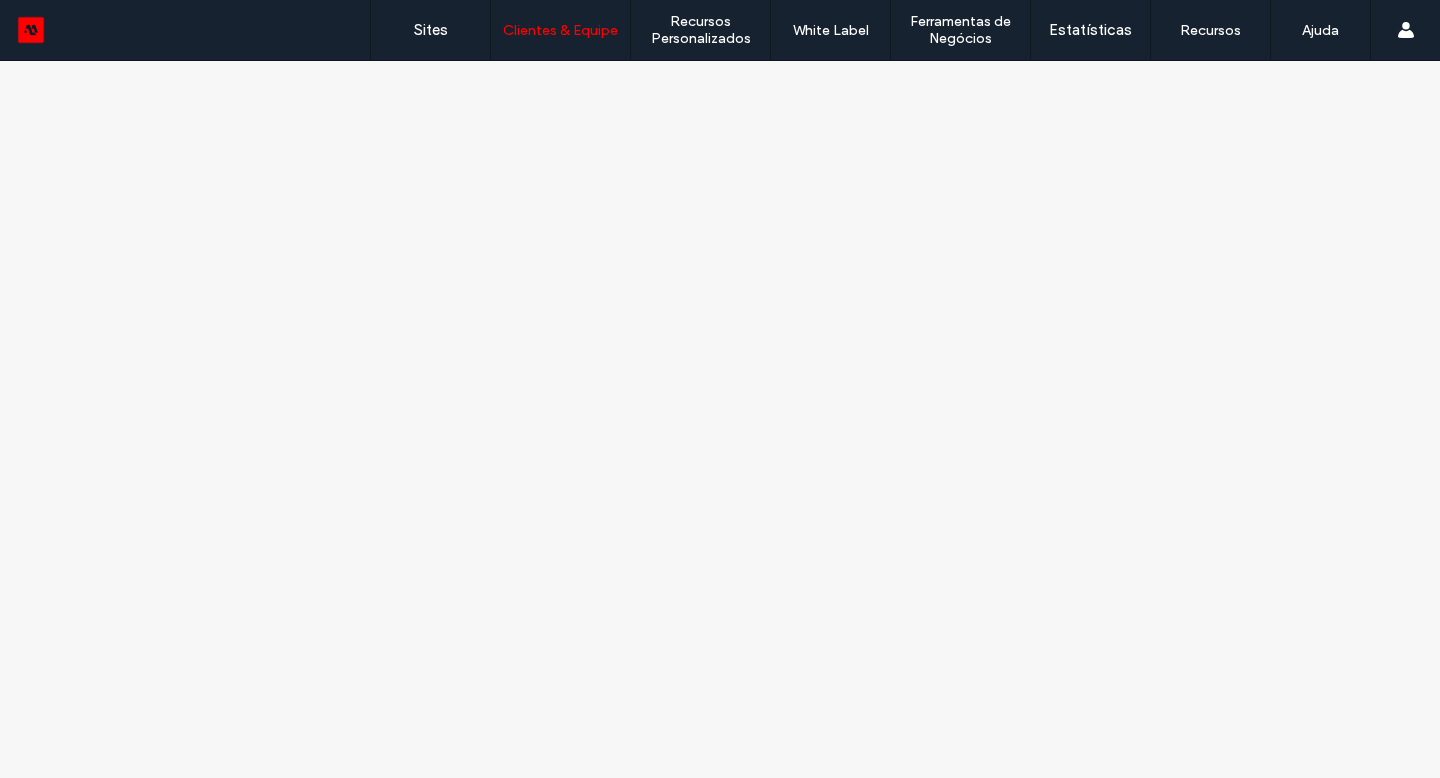 scroll, scrollTop: 0, scrollLeft: 0, axis: both 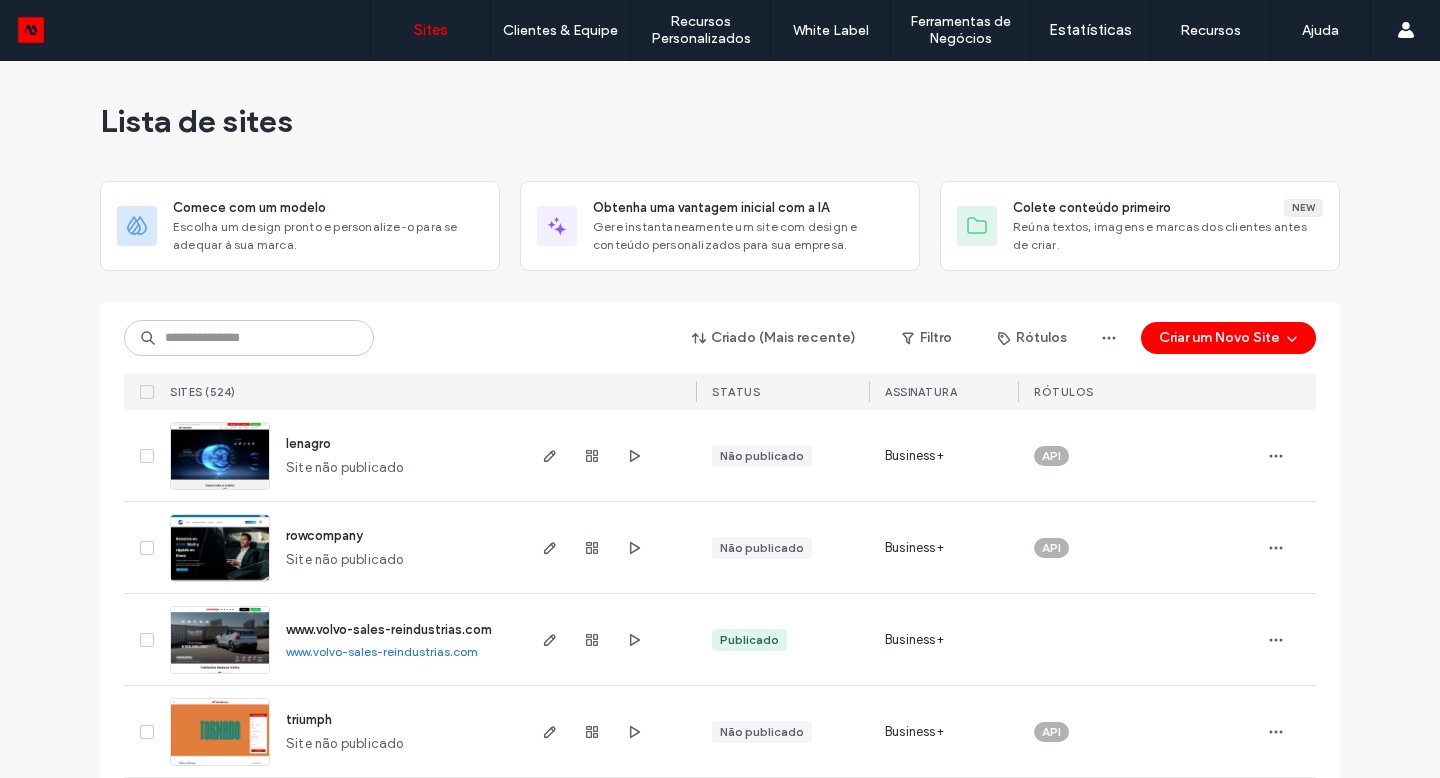 click at bounding box center (249, 338) 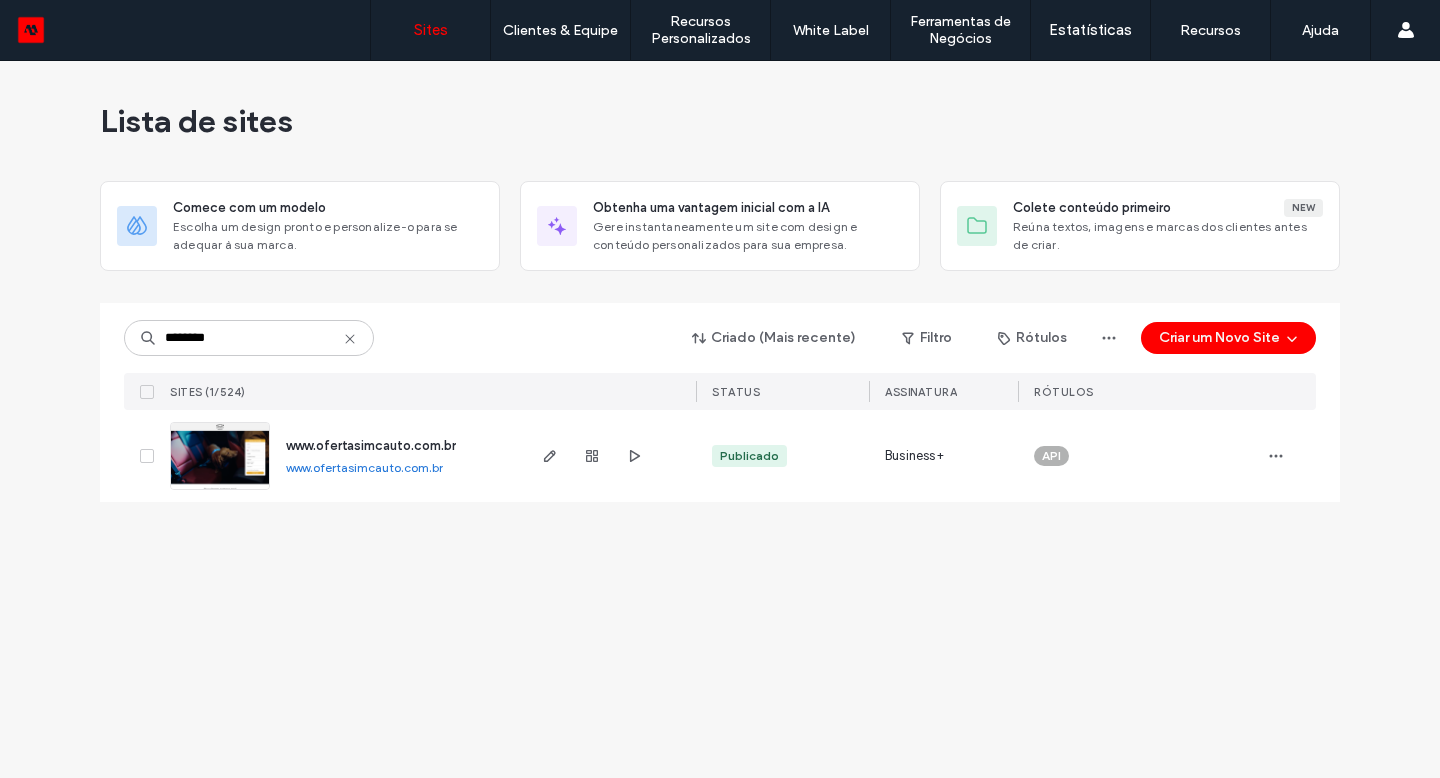 type on "********" 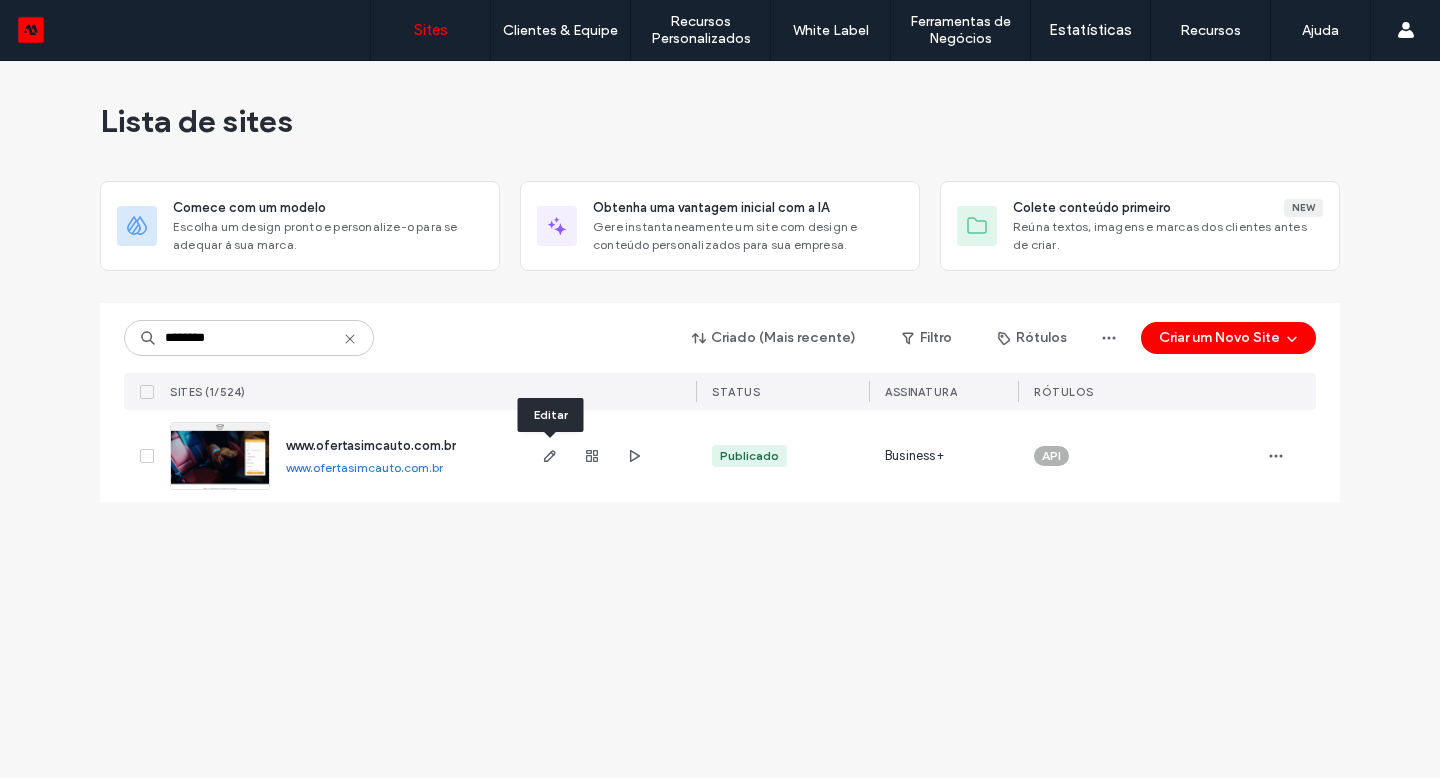 click 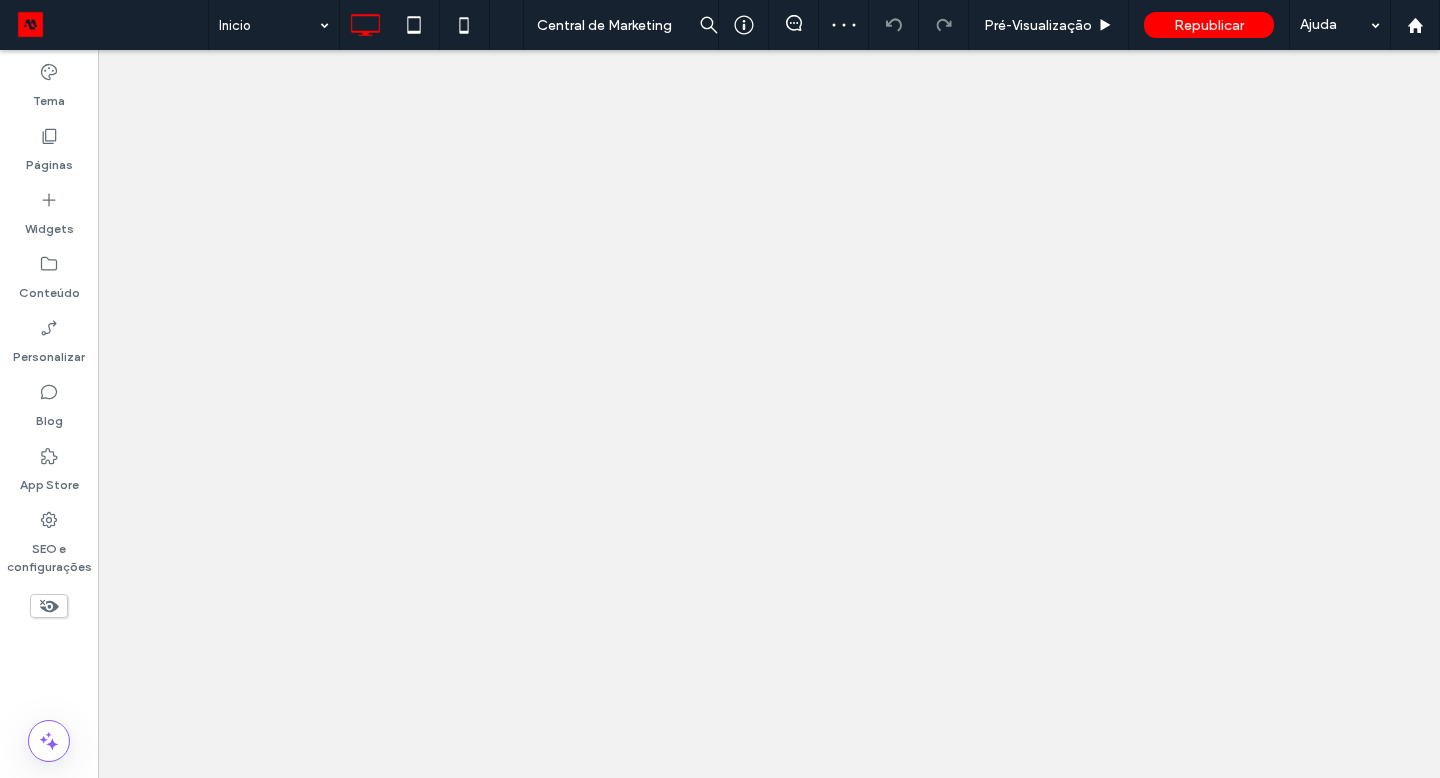 scroll, scrollTop: 0, scrollLeft: 0, axis: both 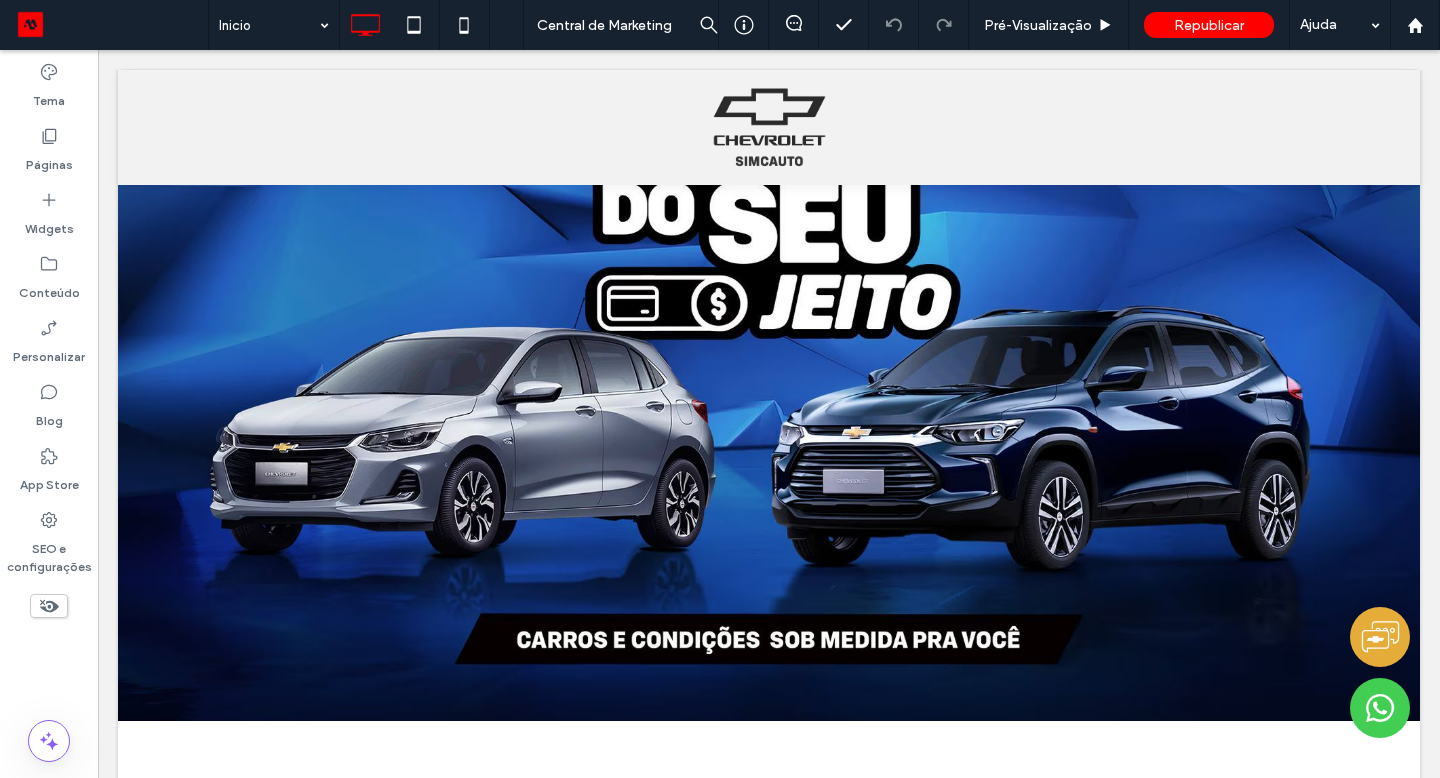 click on "Clique para editar no Modo Flex" at bounding box center [769, 395] 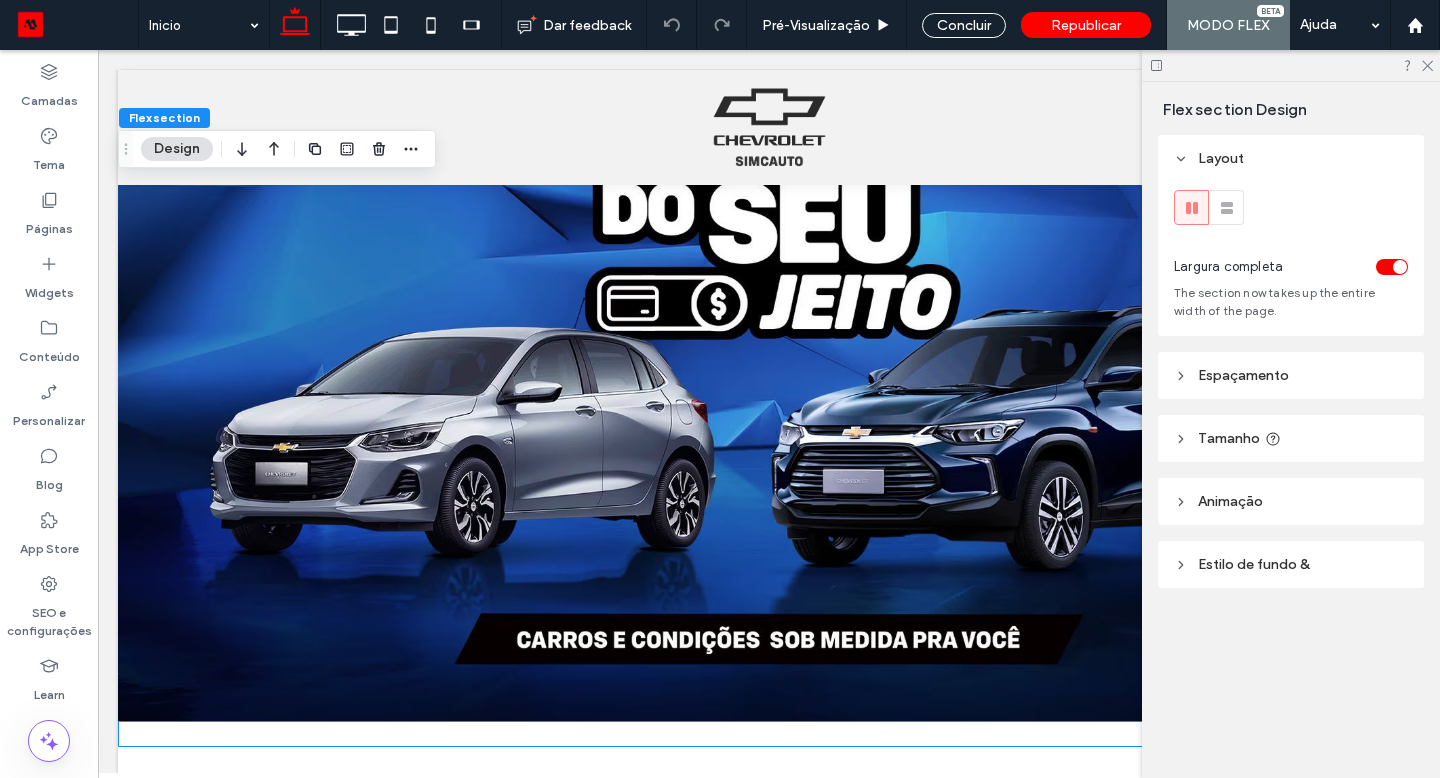 click at bounding box center [769, 395] 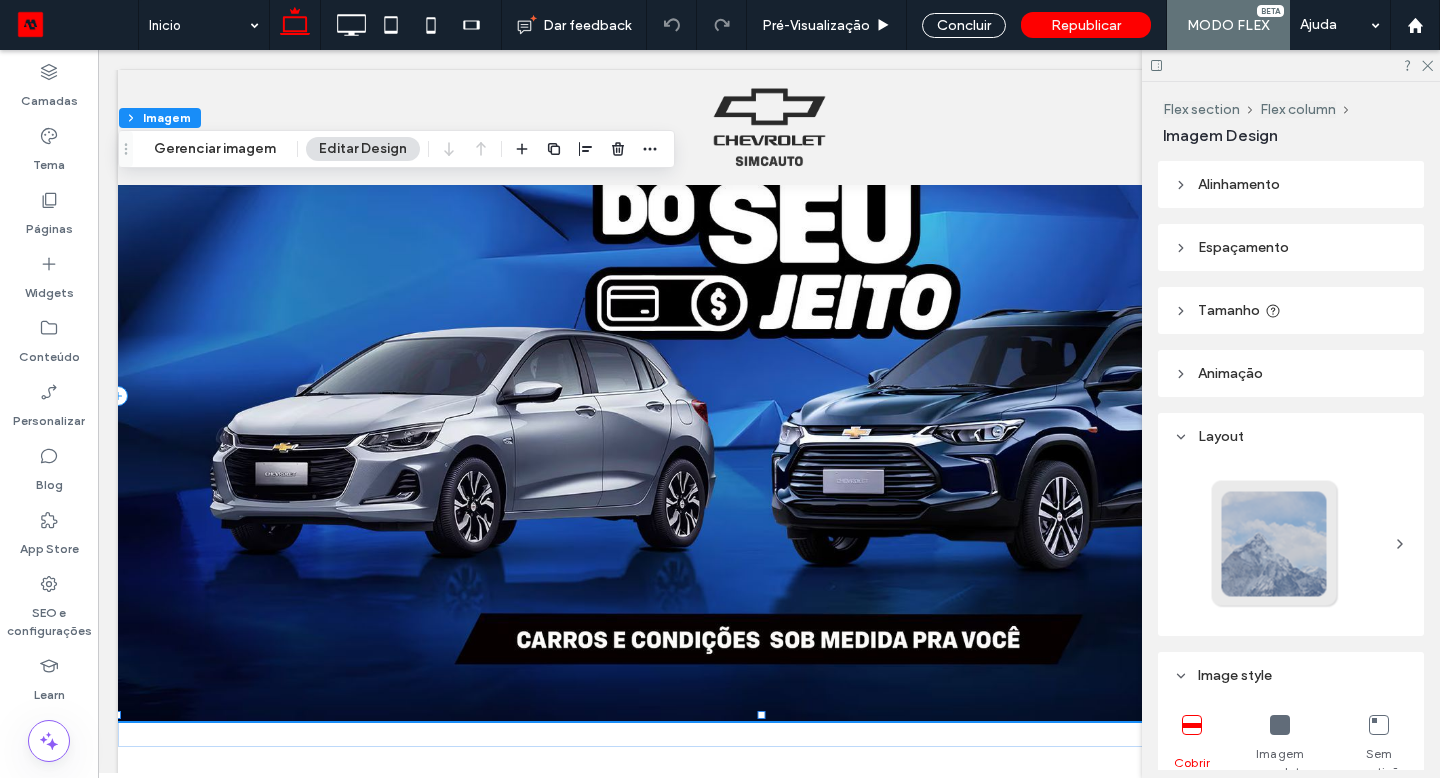 click at bounding box center [769, 395] 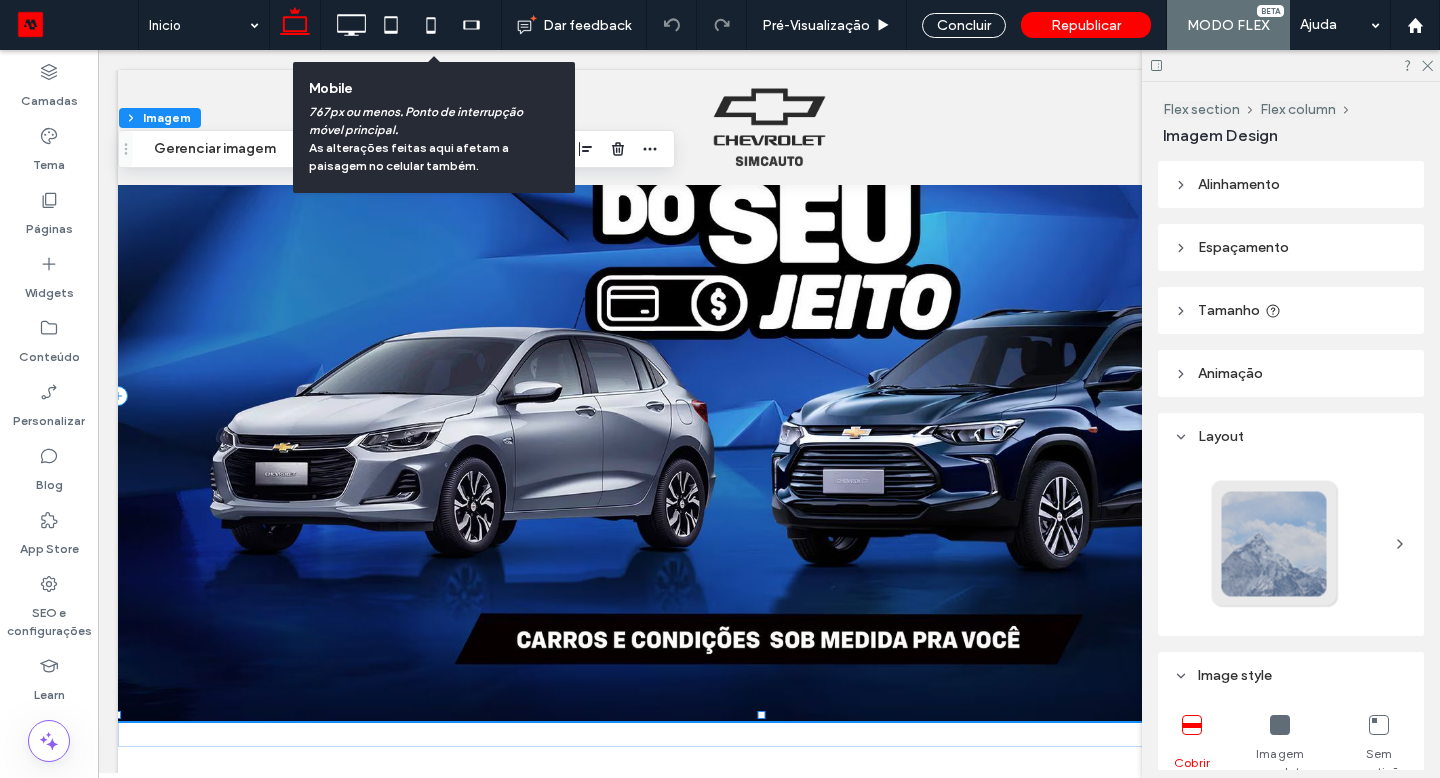 click 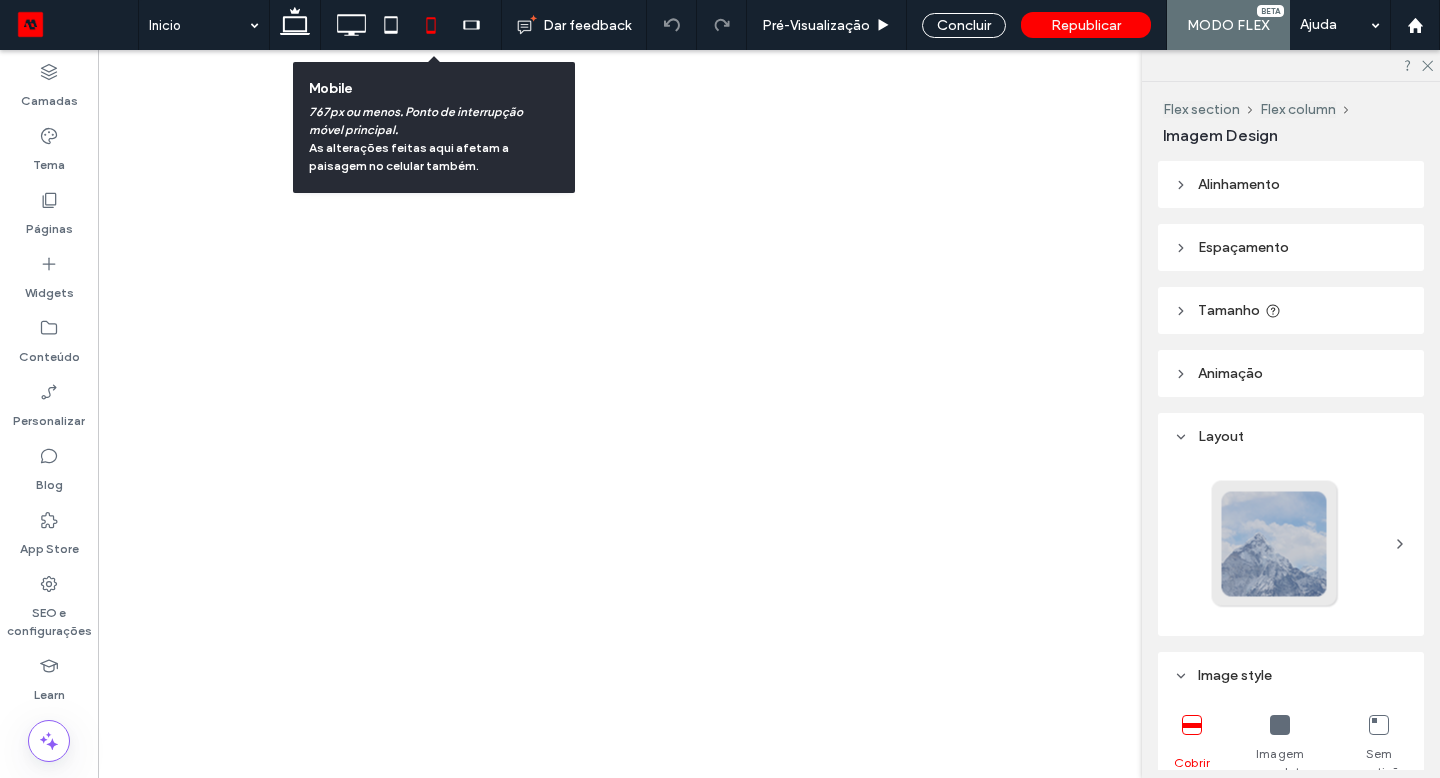 type on "***" 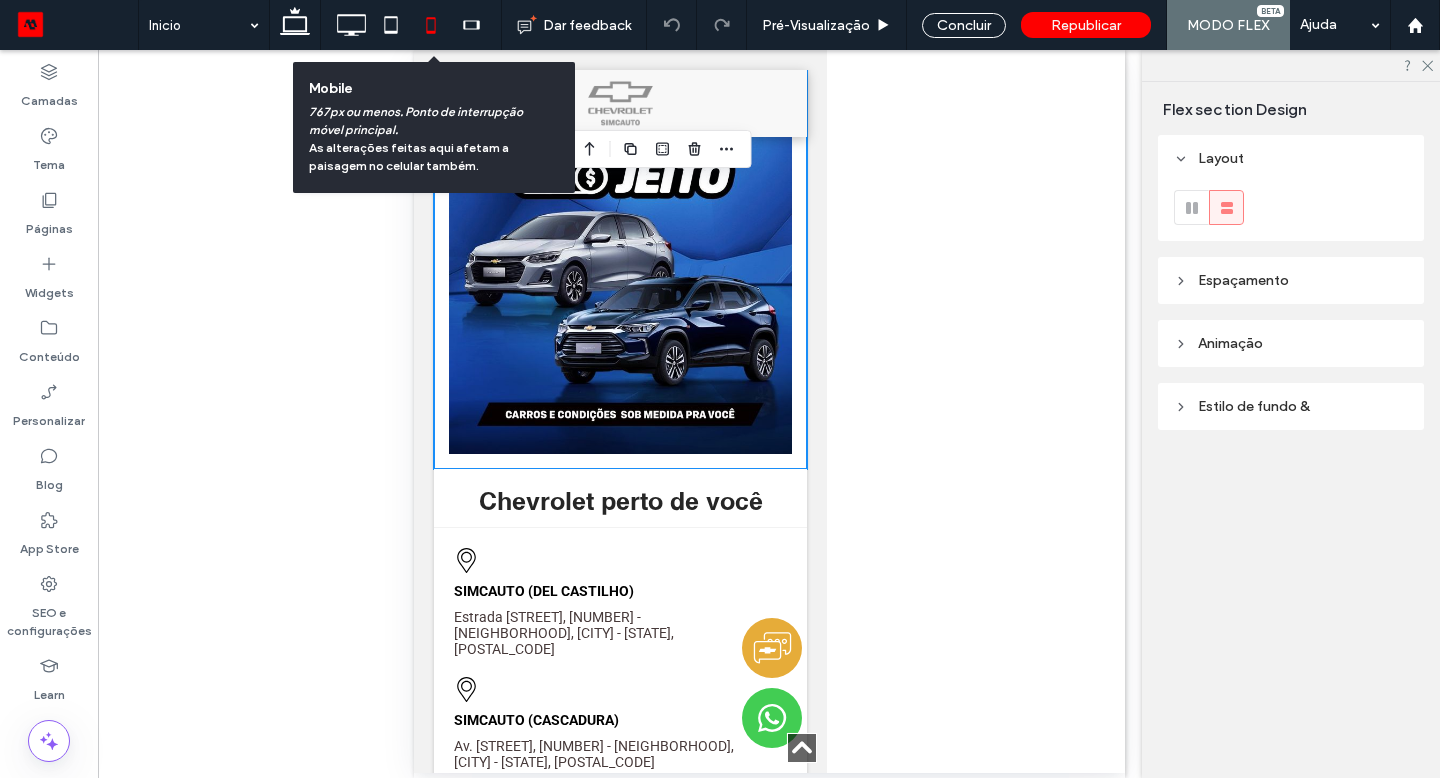 scroll, scrollTop: 3627, scrollLeft: 0, axis: vertical 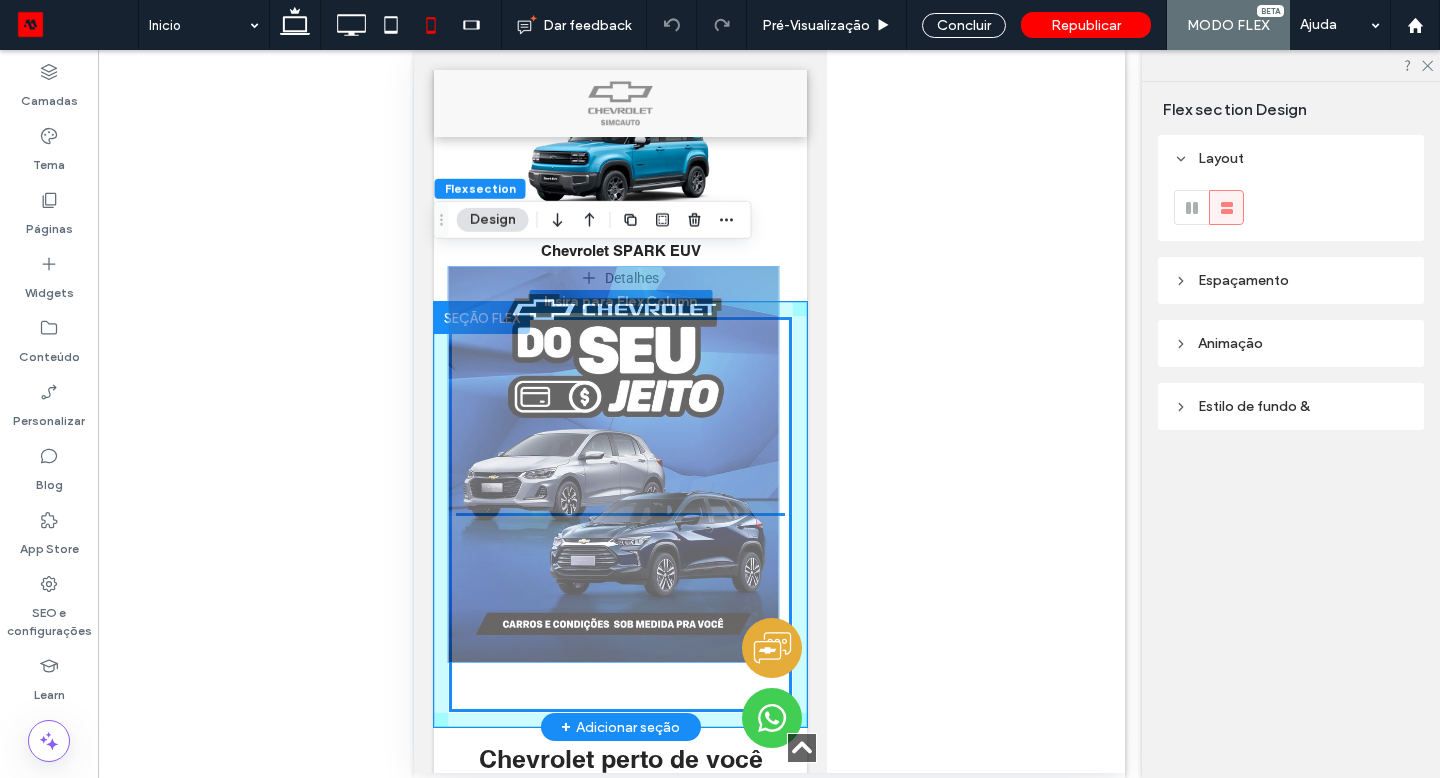 drag, startPoint x: 413, startPoint y: 50, endPoint x: 669, endPoint y: 453, distance: 477.43585 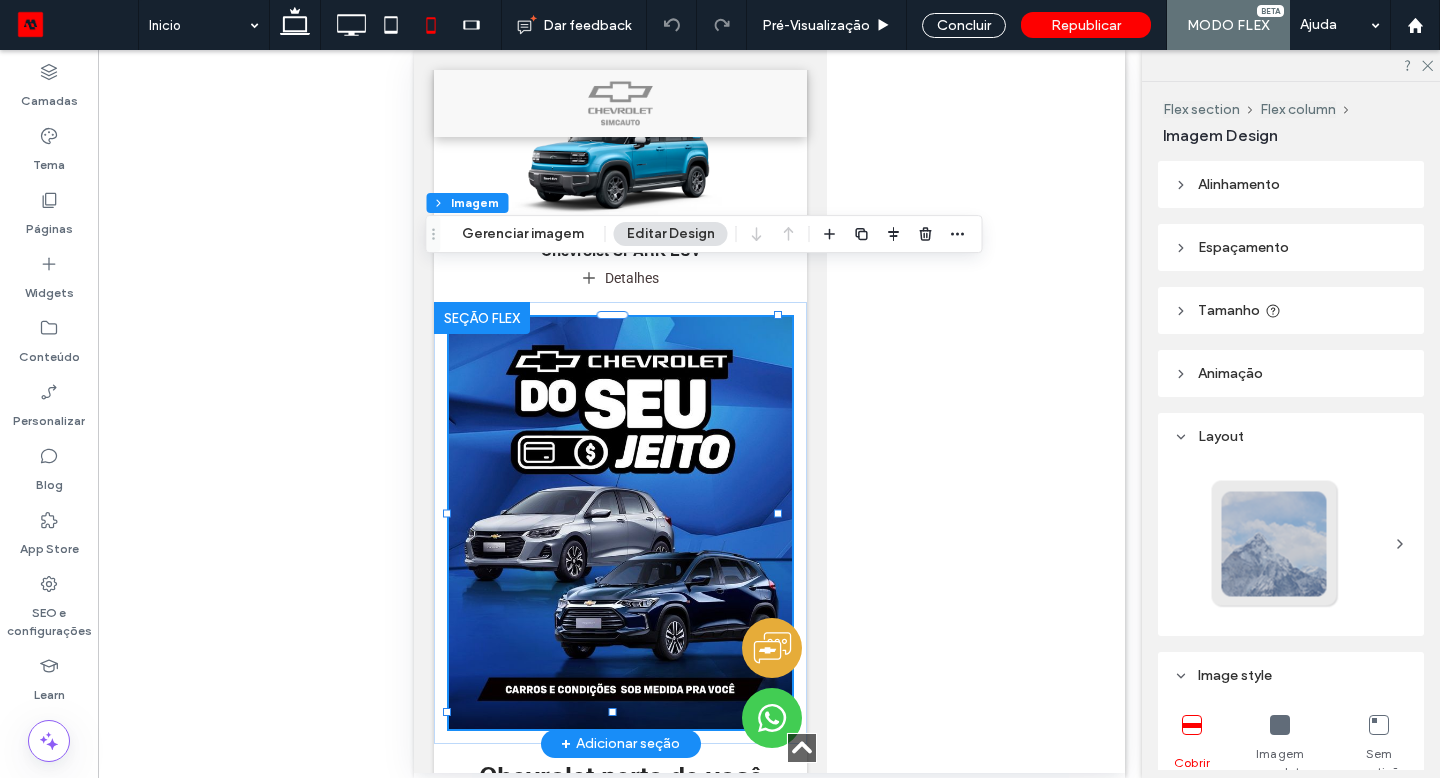 click at bounding box center (619, 523) 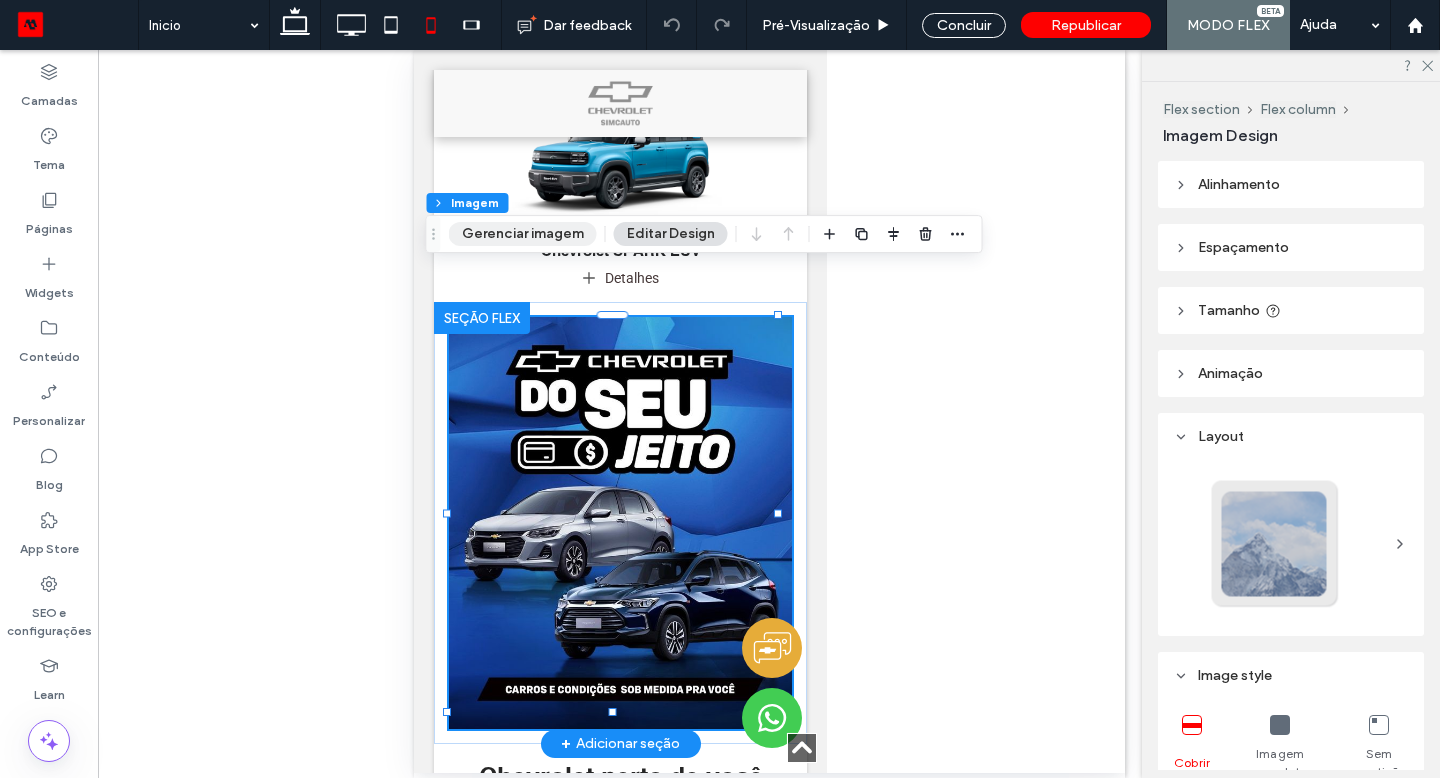 click on "Gerenciar imagem" at bounding box center (523, 234) 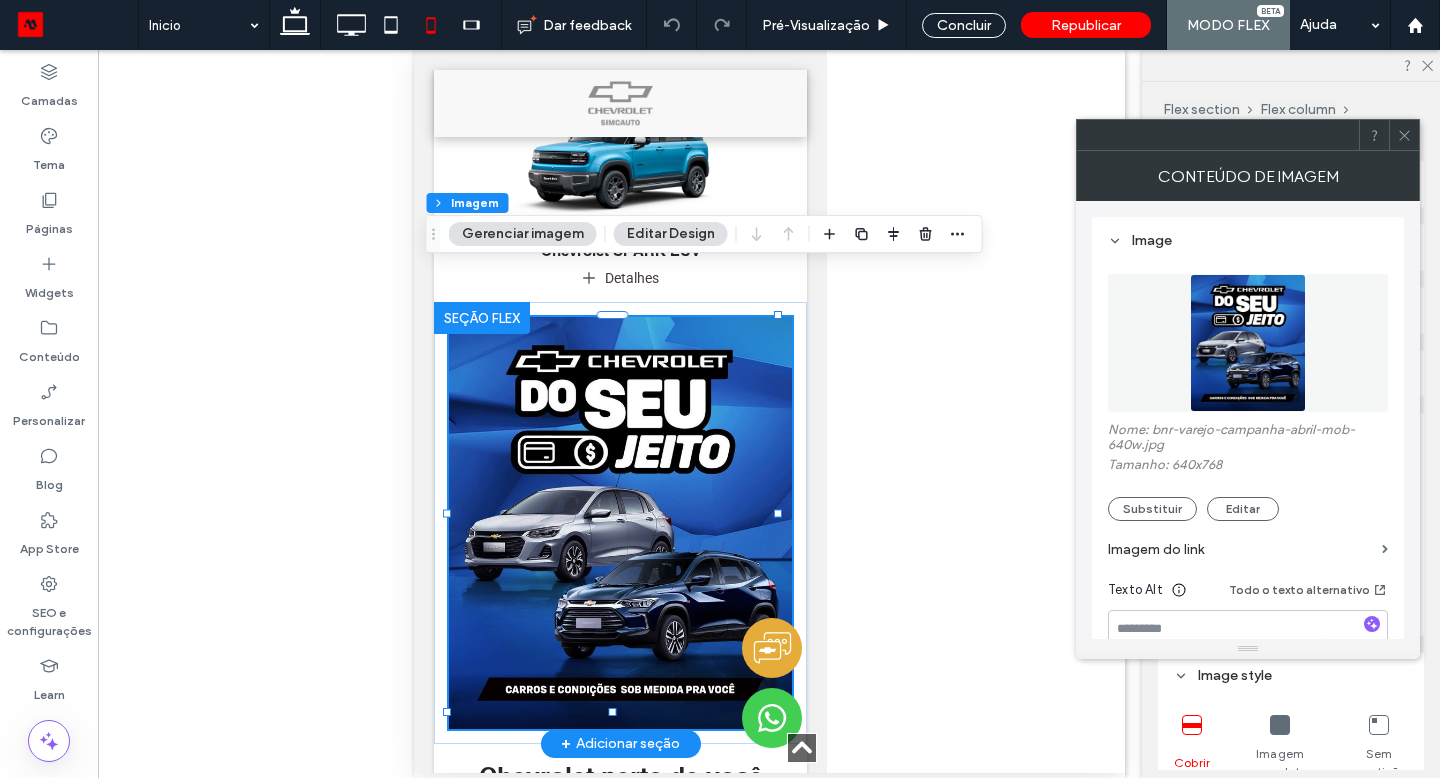 click 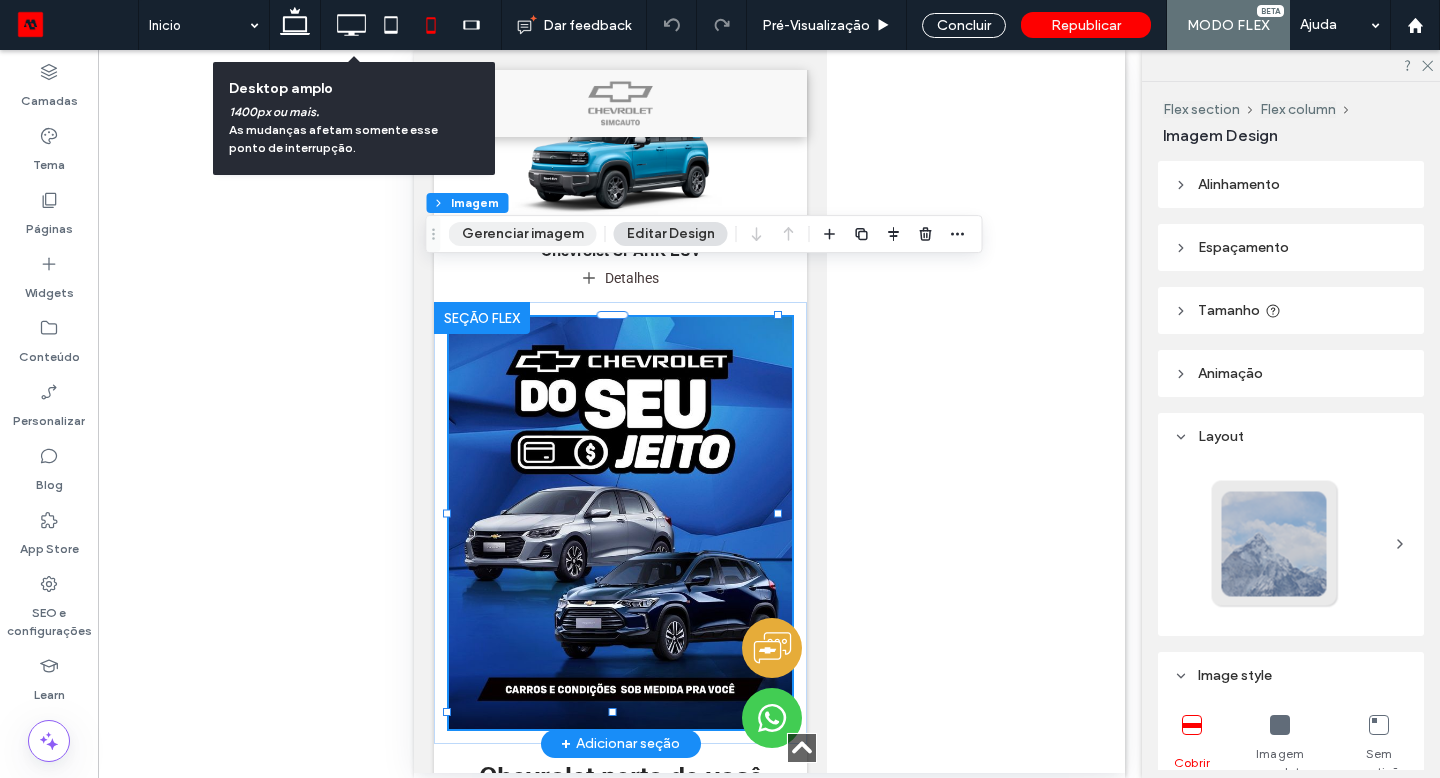 click 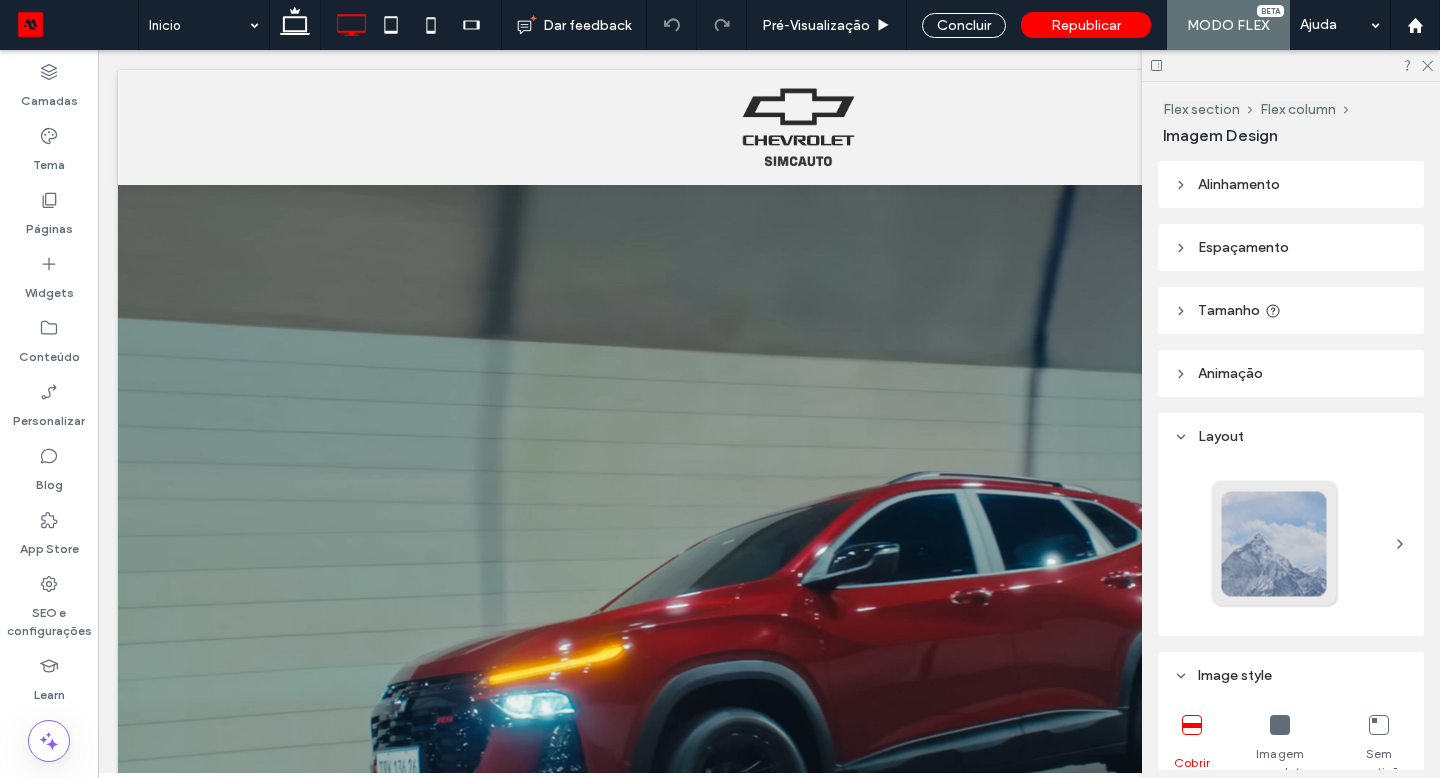scroll, scrollTop: 0, scrollLeft: 0, axis: both 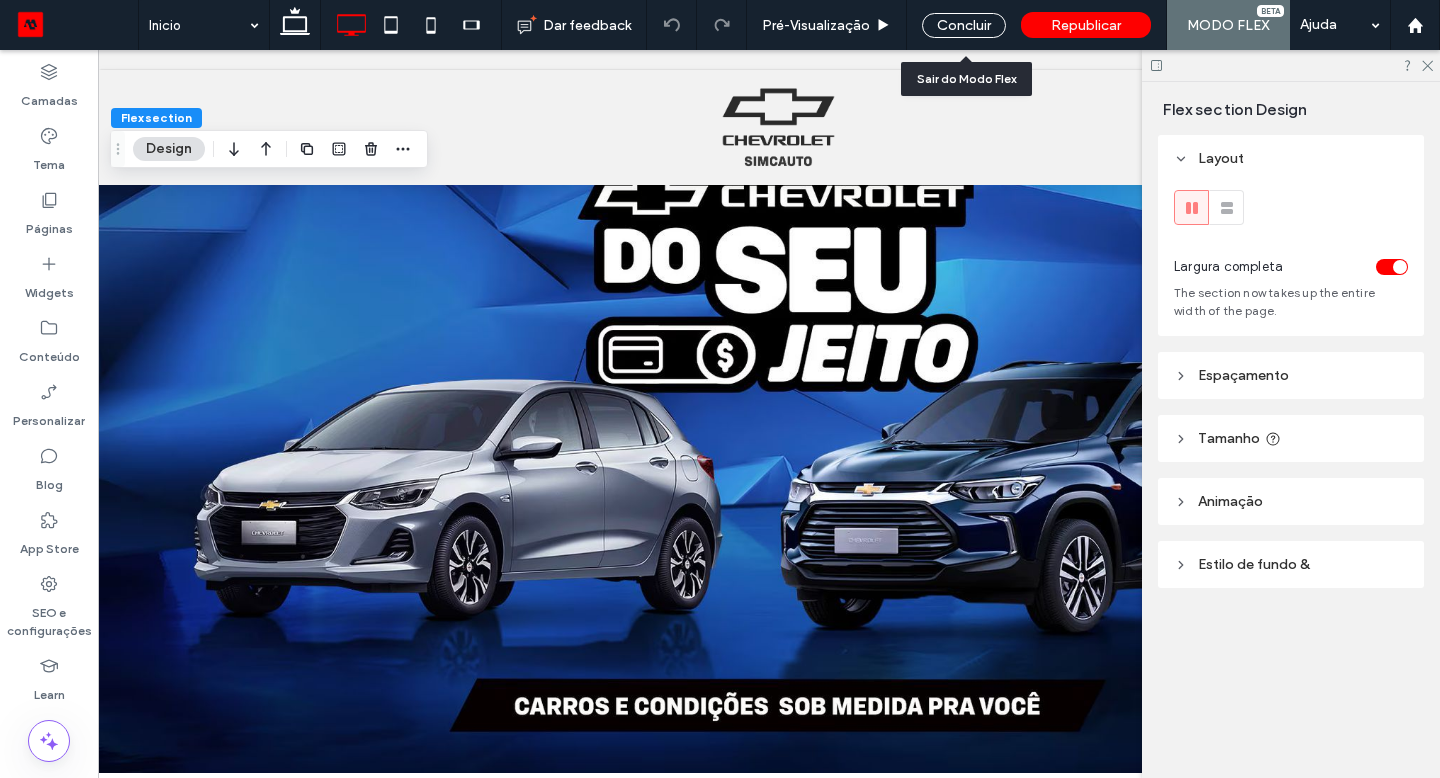 click on "Concluir" at bounding box center (964, 25) 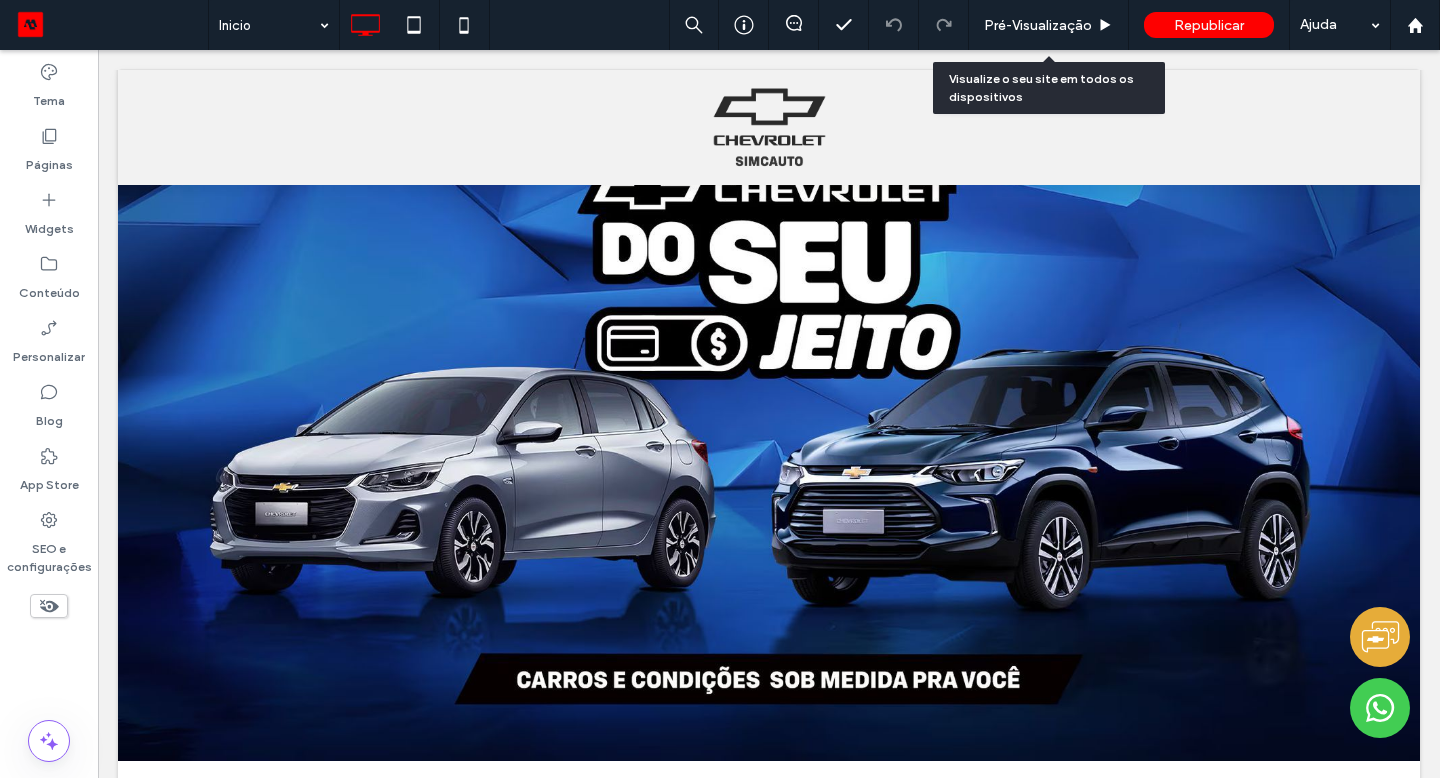 click on "Pré-Visualizaçāo" at bounding box center (1038, 25) 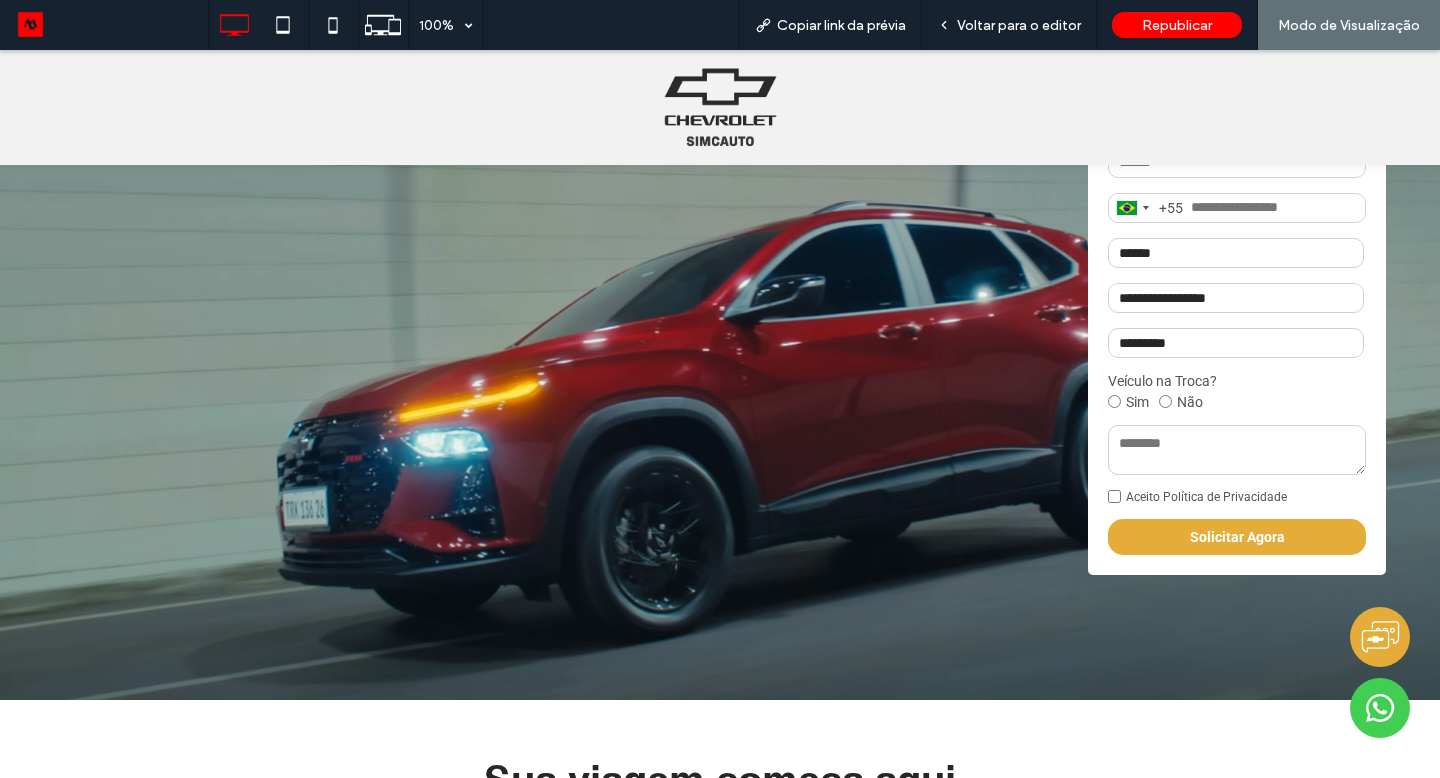 scroll, scrollTop: 513, scrollLeft: 0, axis: vertical 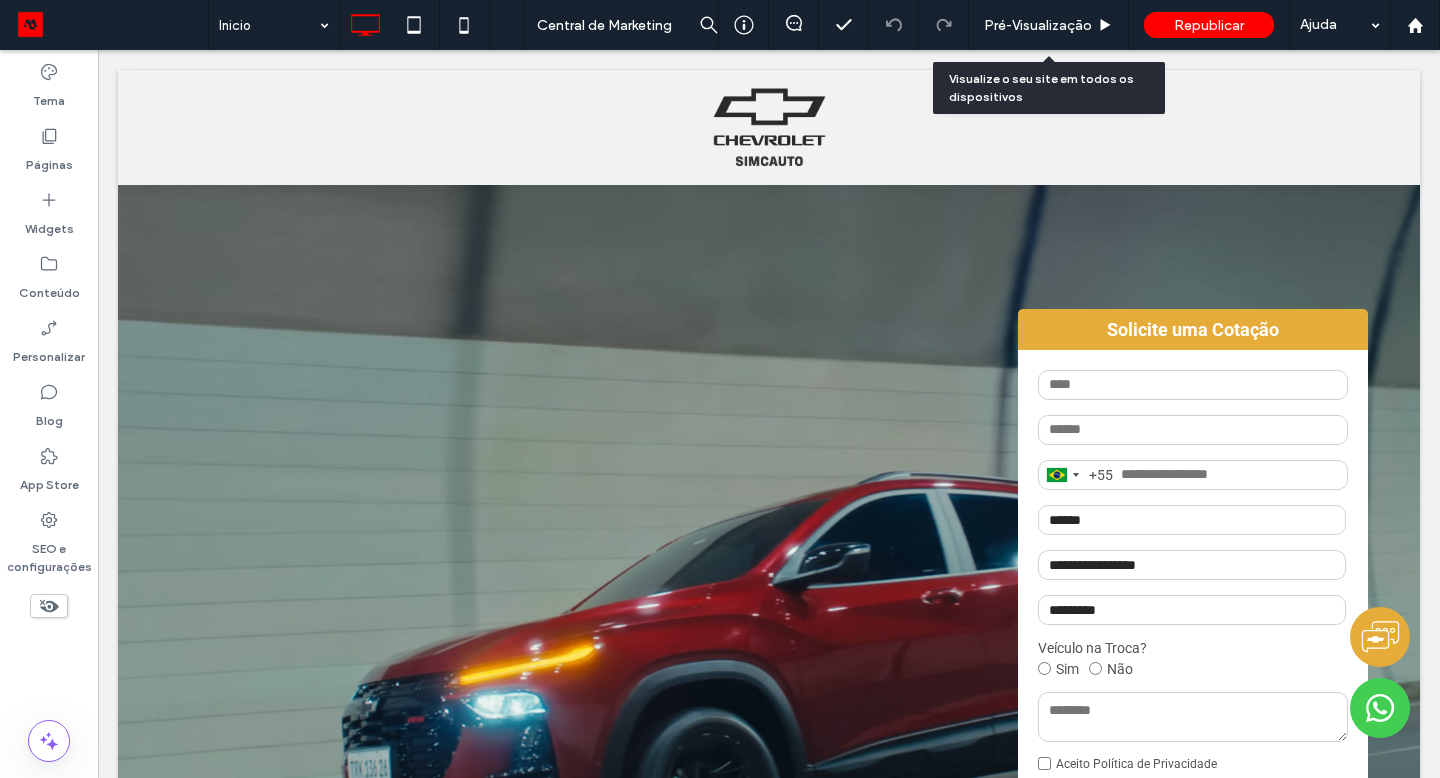 click on "Pré-Visualizaçāo" at bounding box center (1038, 25) 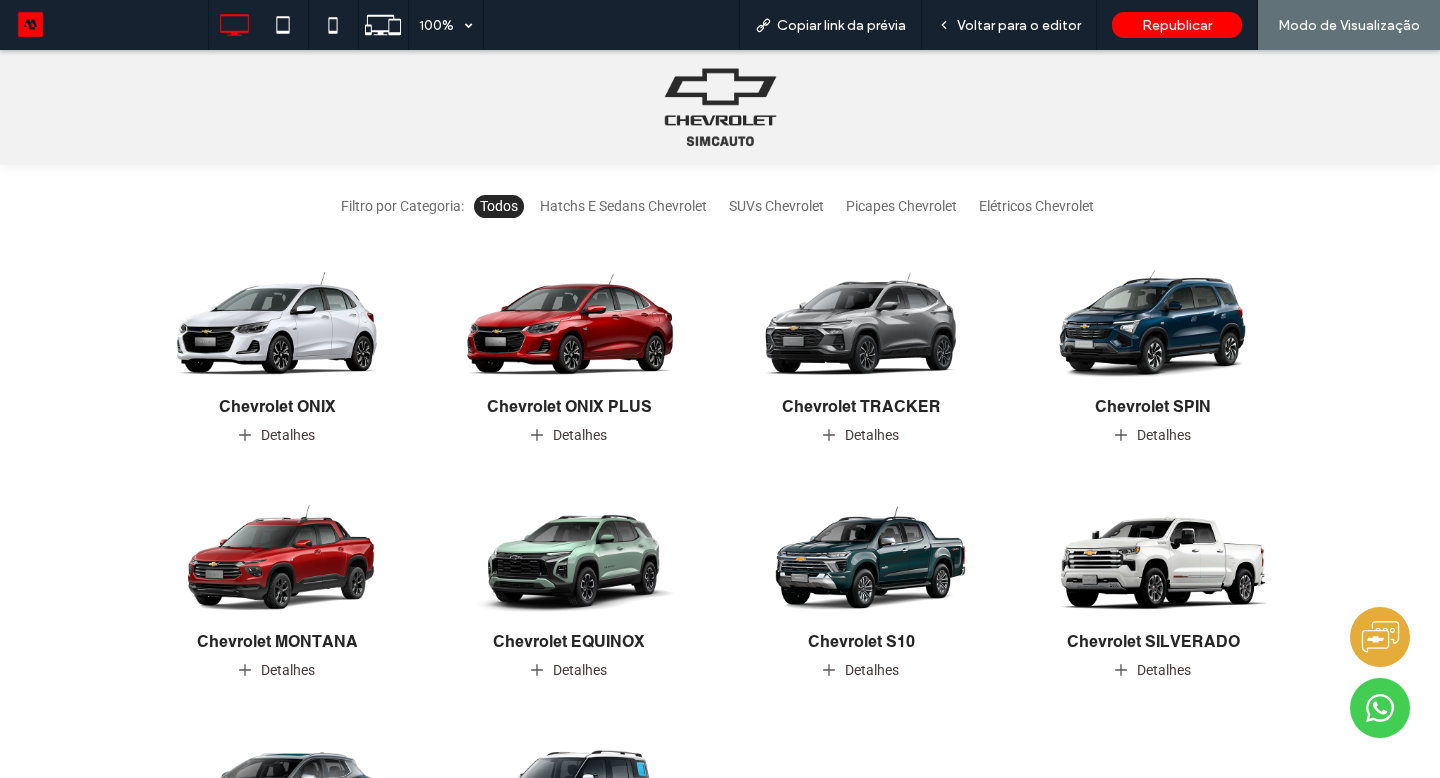 scroll, scrollTop: 0, scrollLeft: 0, axis: both 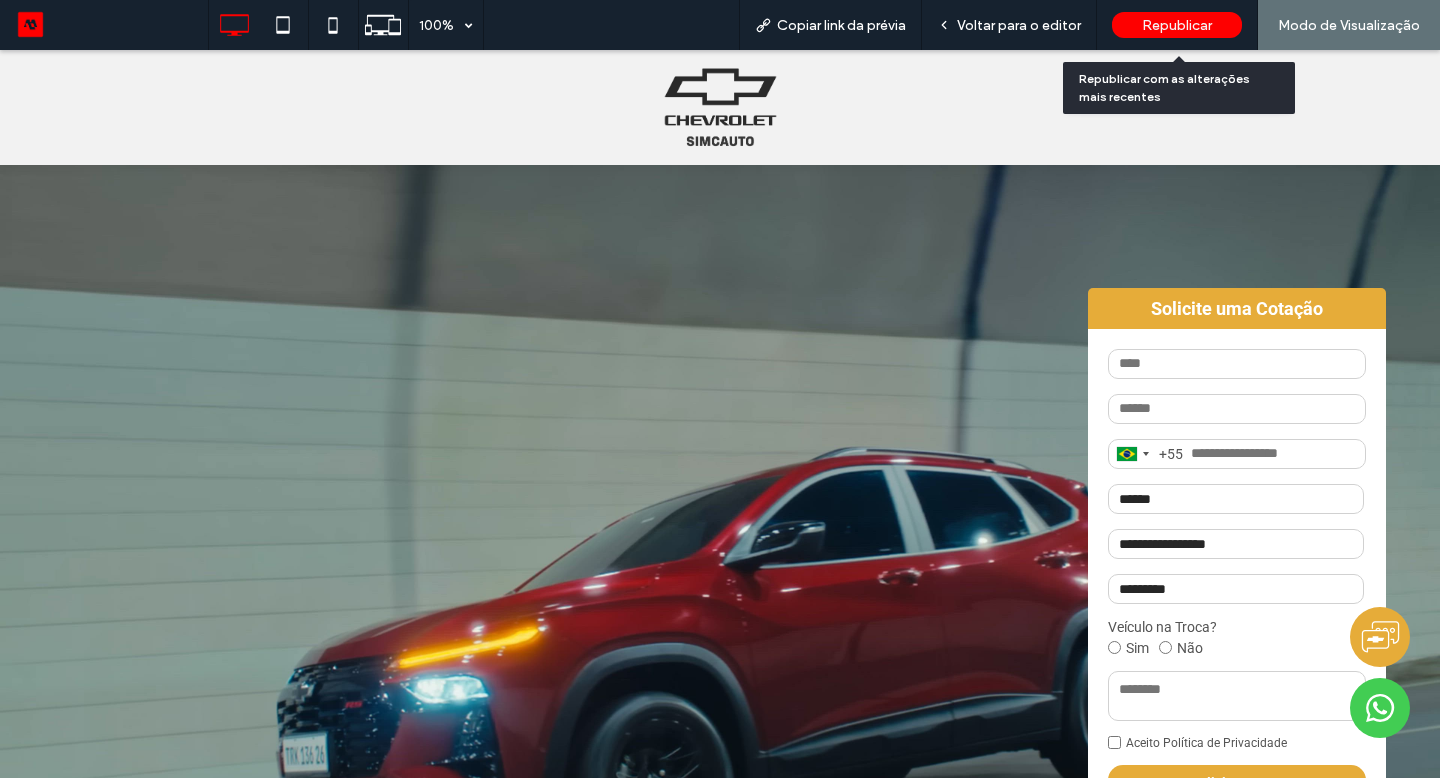click on "Republicar" at bounding box center (1177, 25) 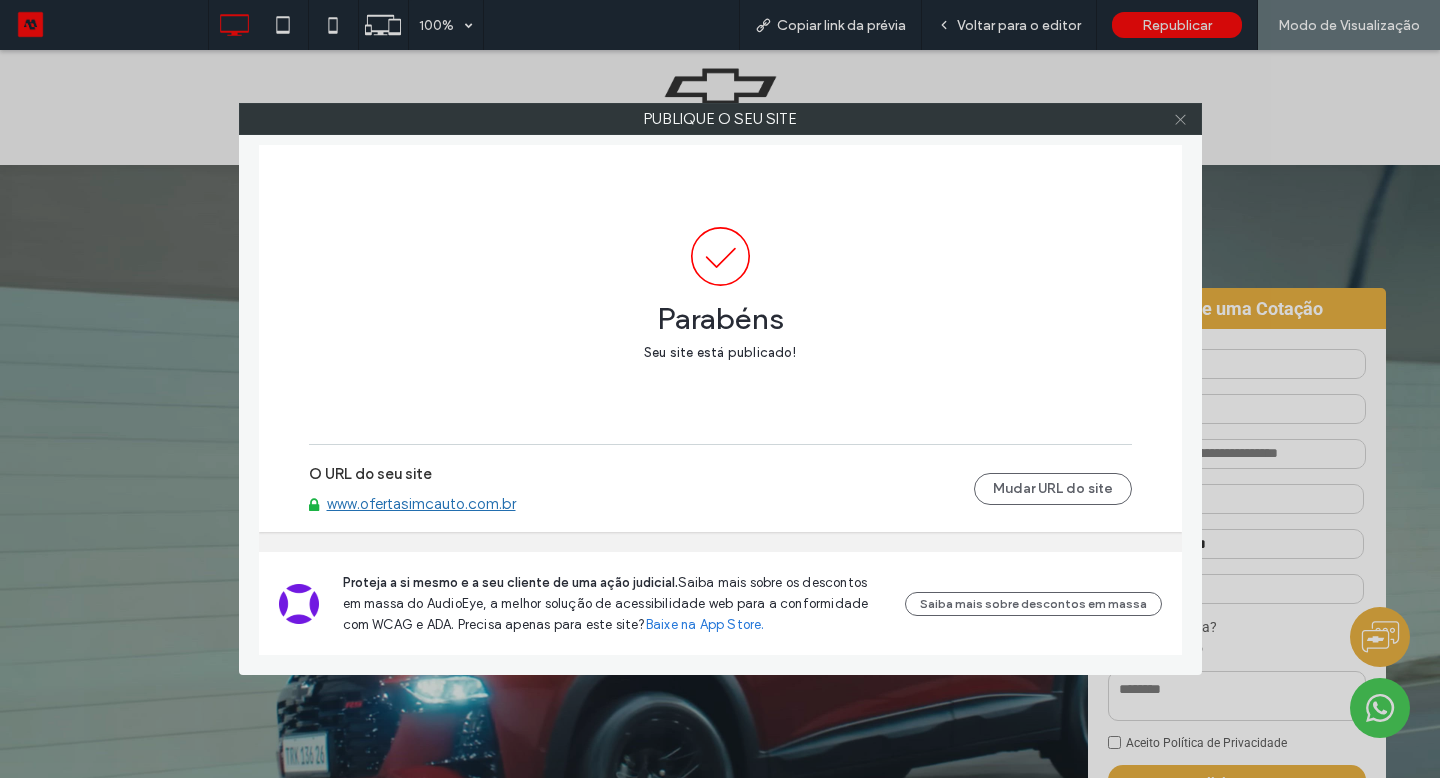 click 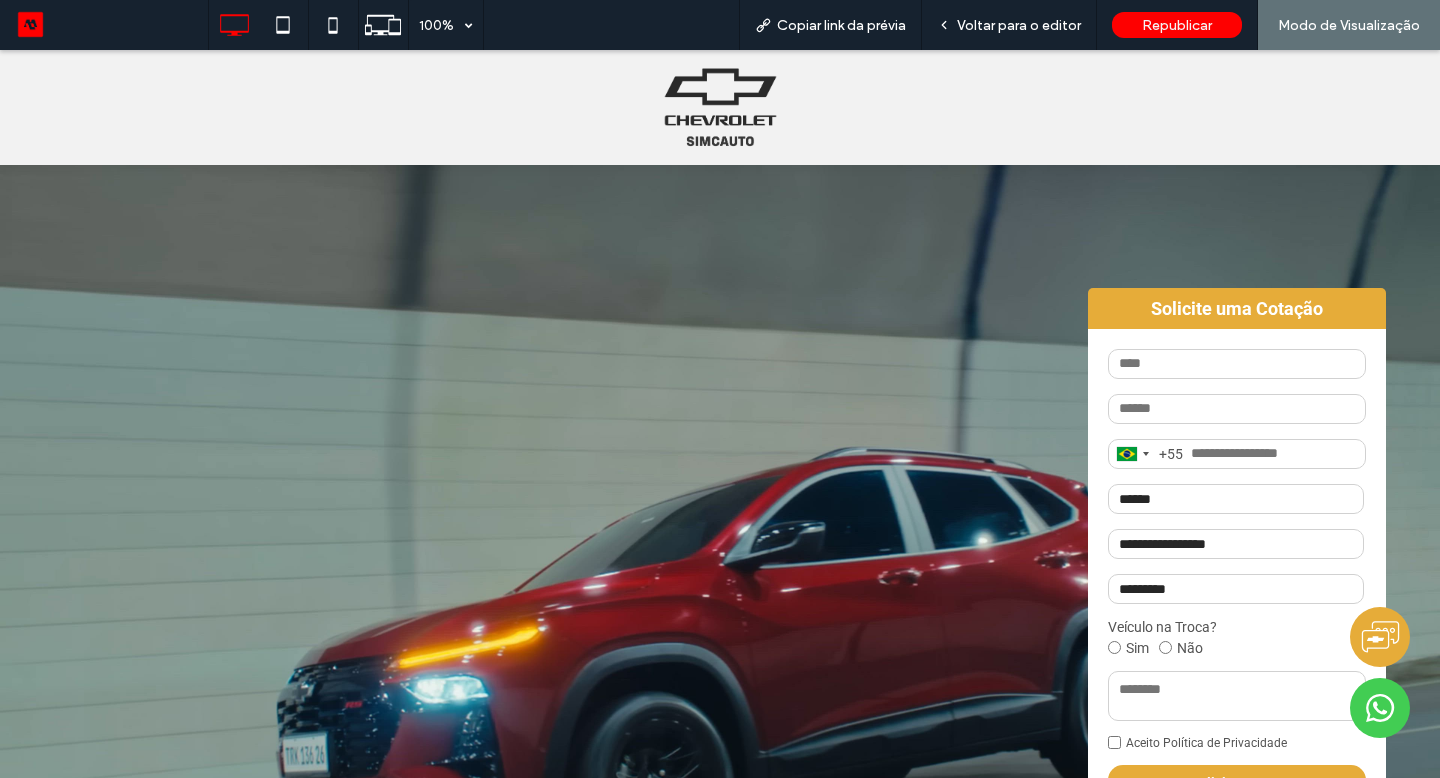 click on "Voltar para o editor" at bounding box center (1019, 25) 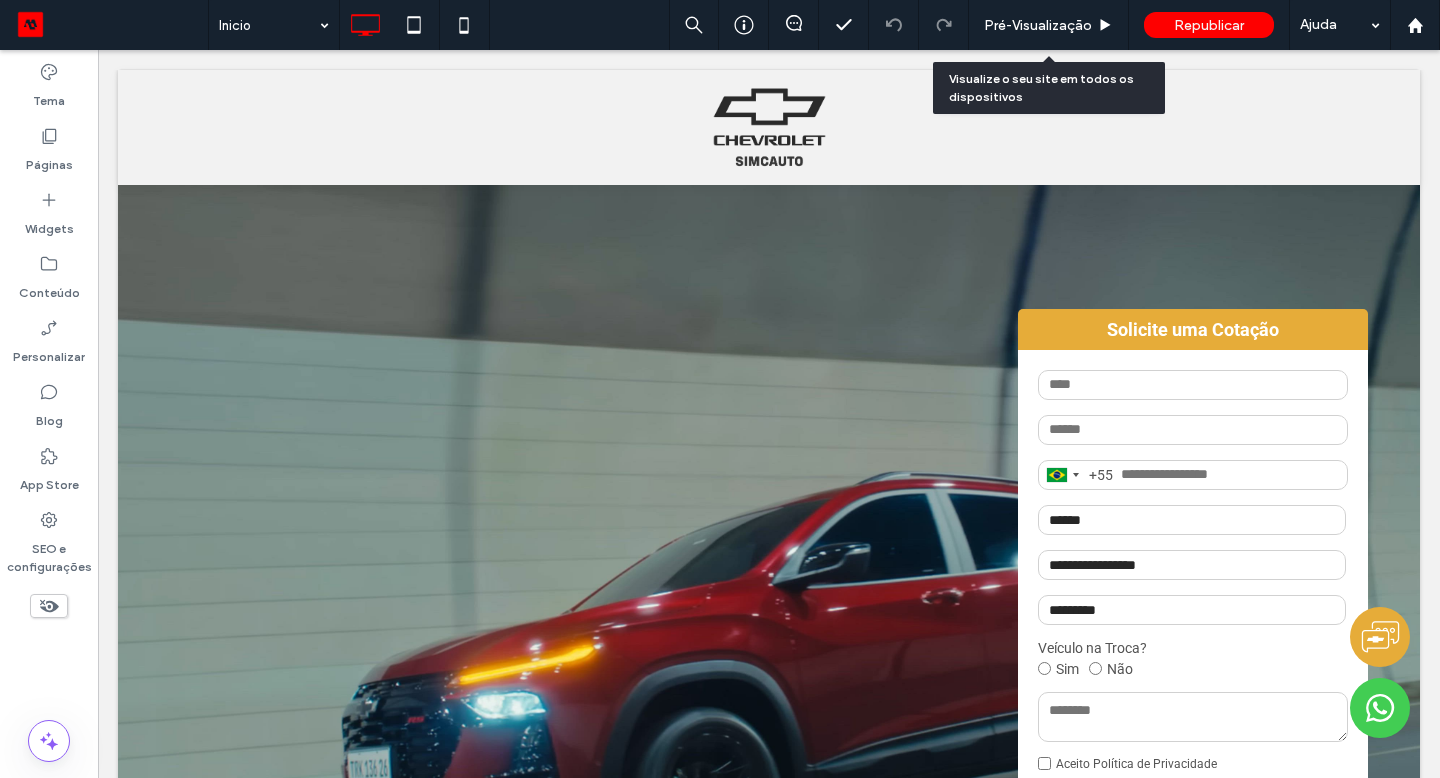 click on "Pré-Visualizaçāo" at bounding box center [1038, 25] 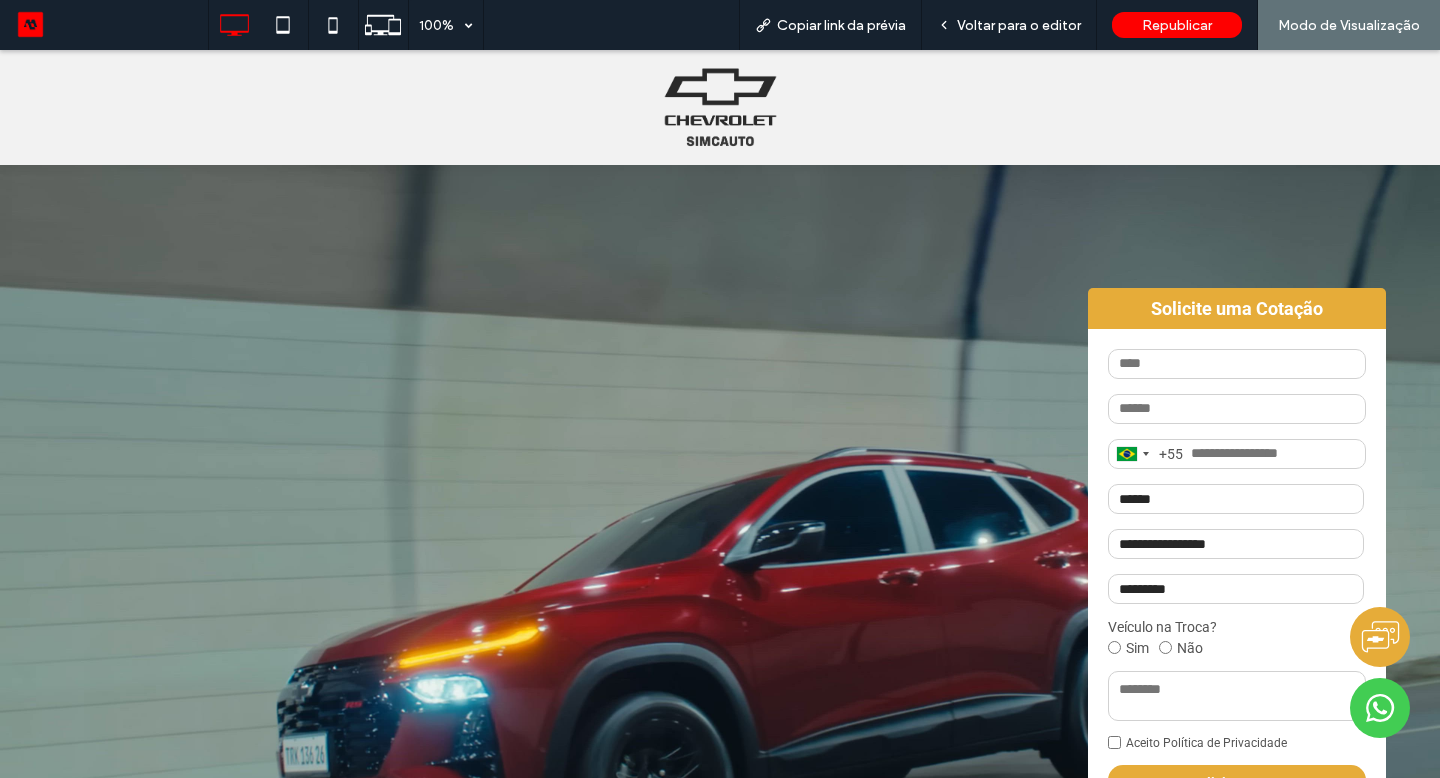click on "Voltar para o editor" at bounding box center (1019, 25) 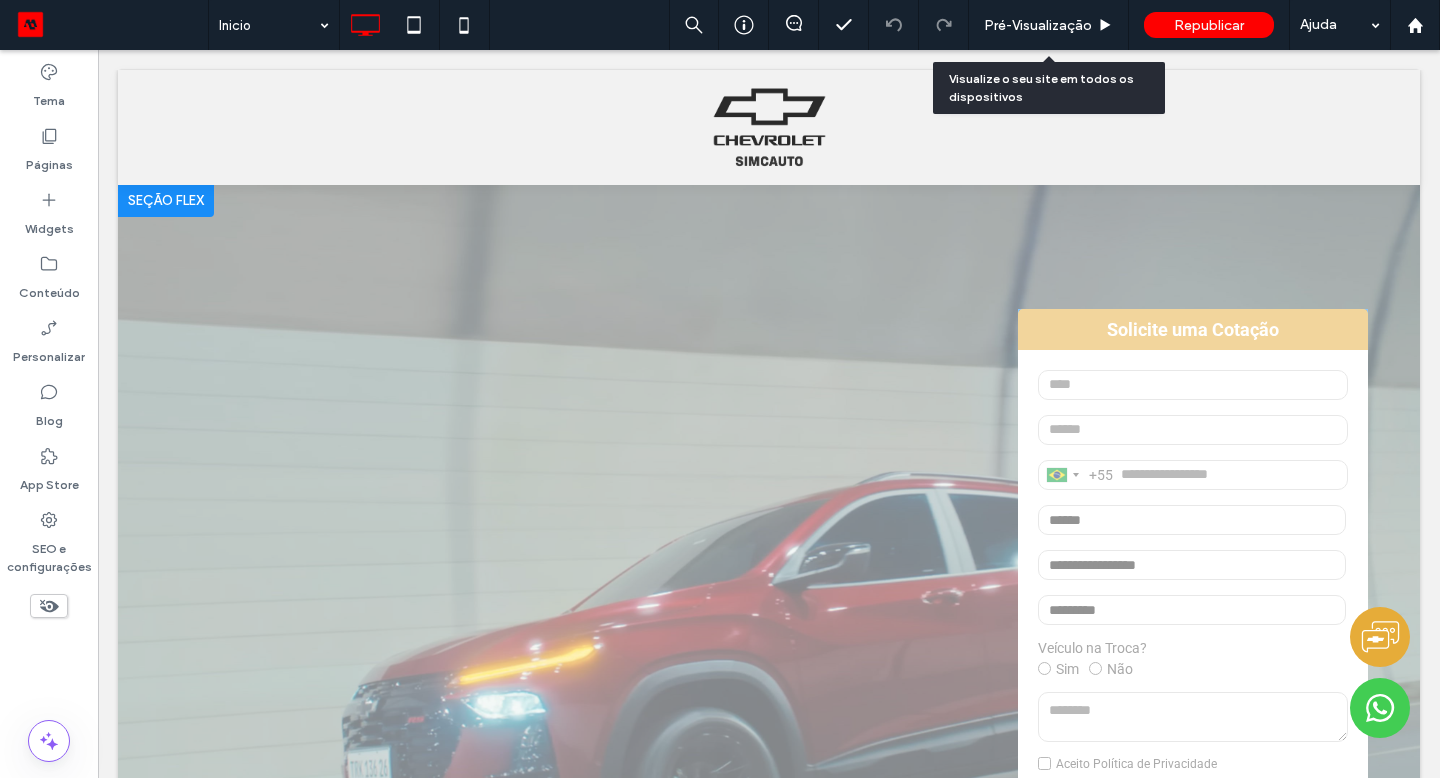 click on "Pré-Visualizaçāo" at bounding box center [1038, 25] 